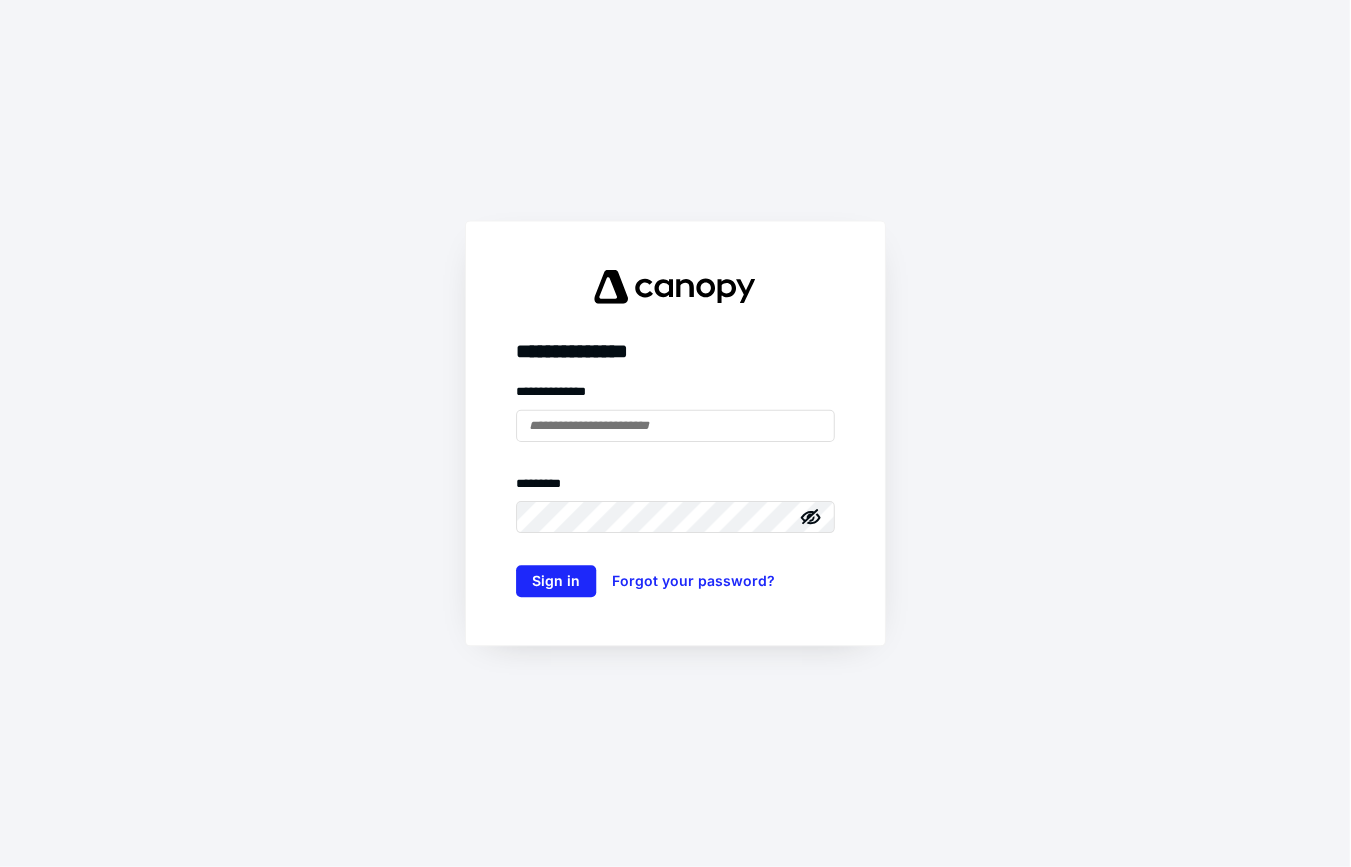 scroll, scrollTop: 0, scrollLeft: 0, axis: both 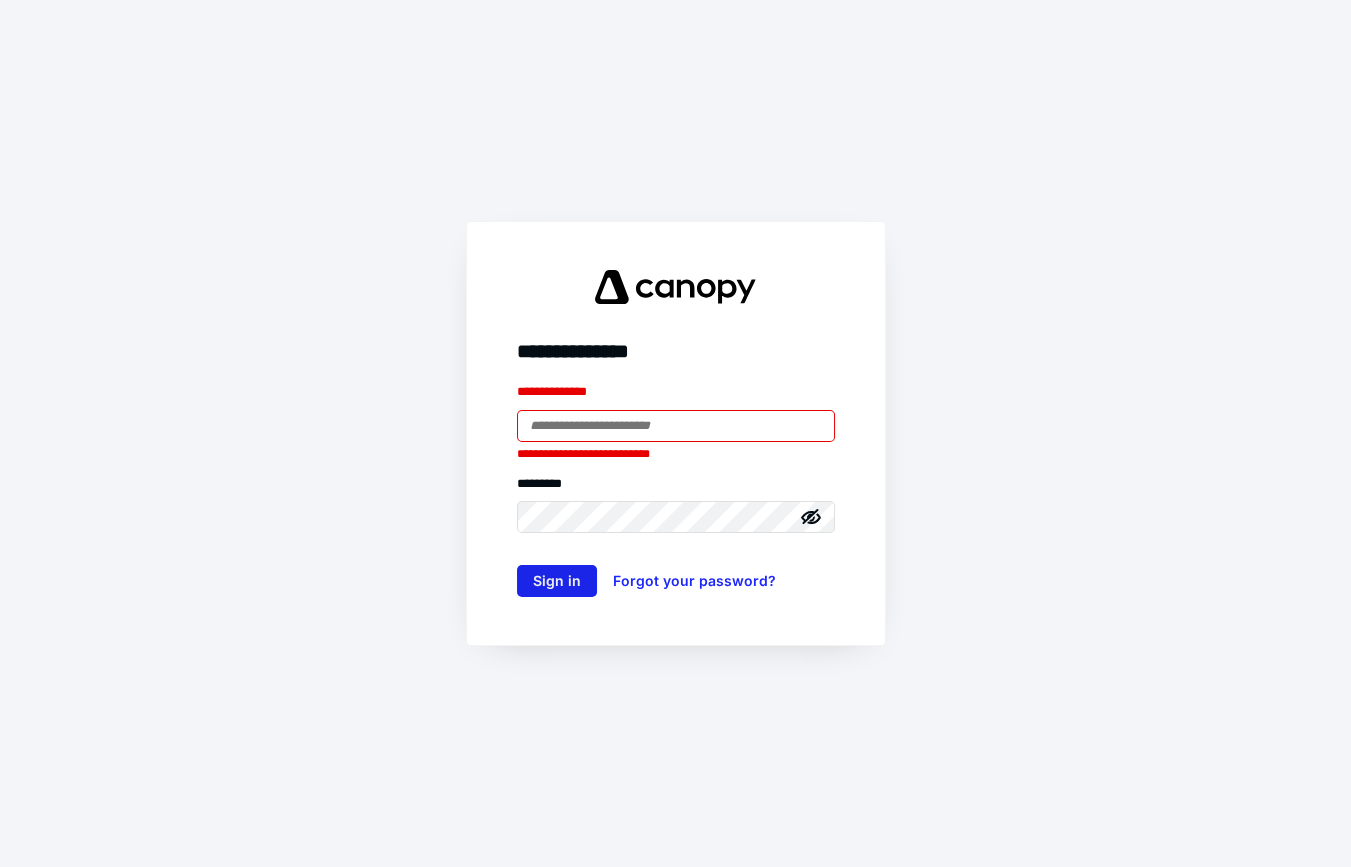 type on "**********" 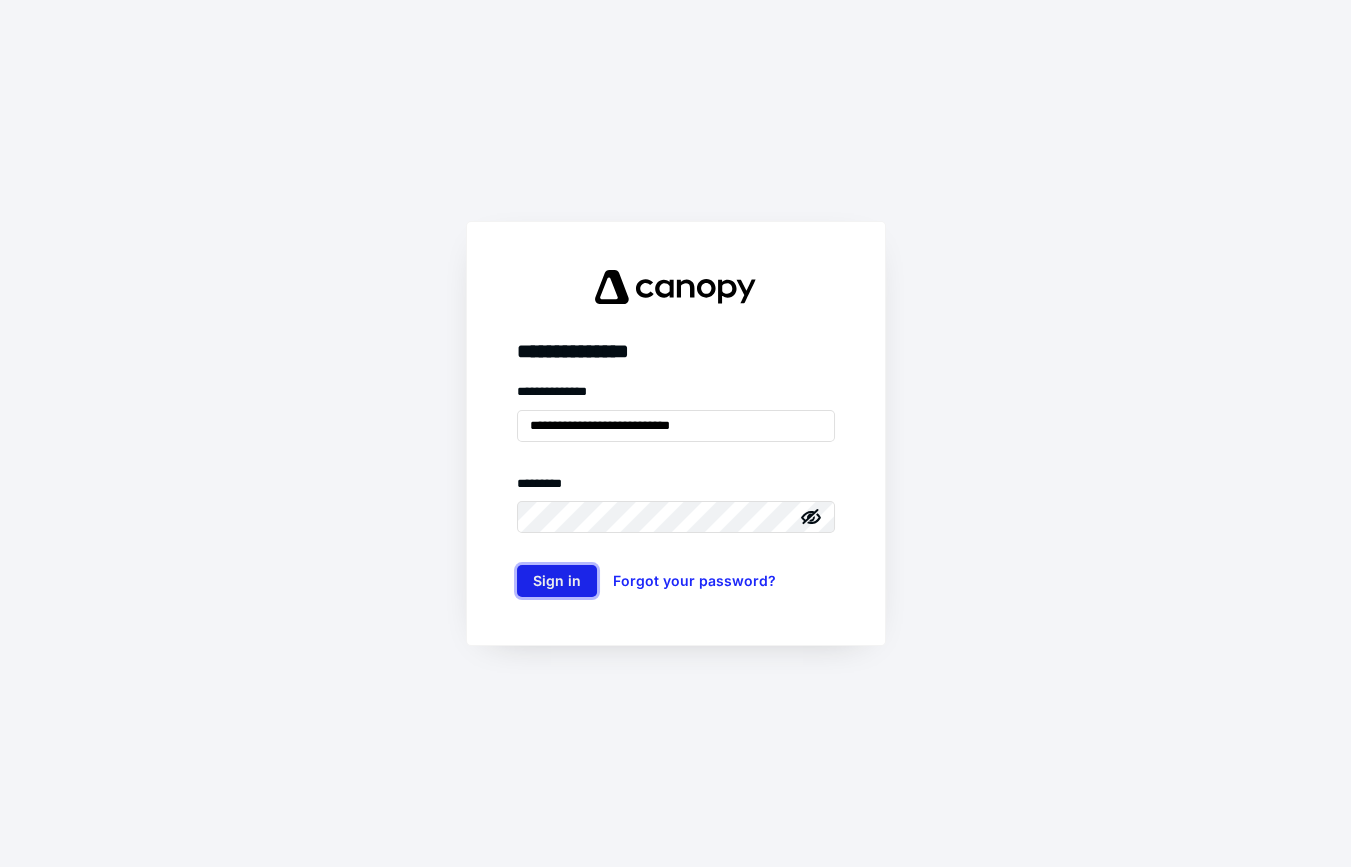 click on "Sign in" at bounding box center (557, 581) 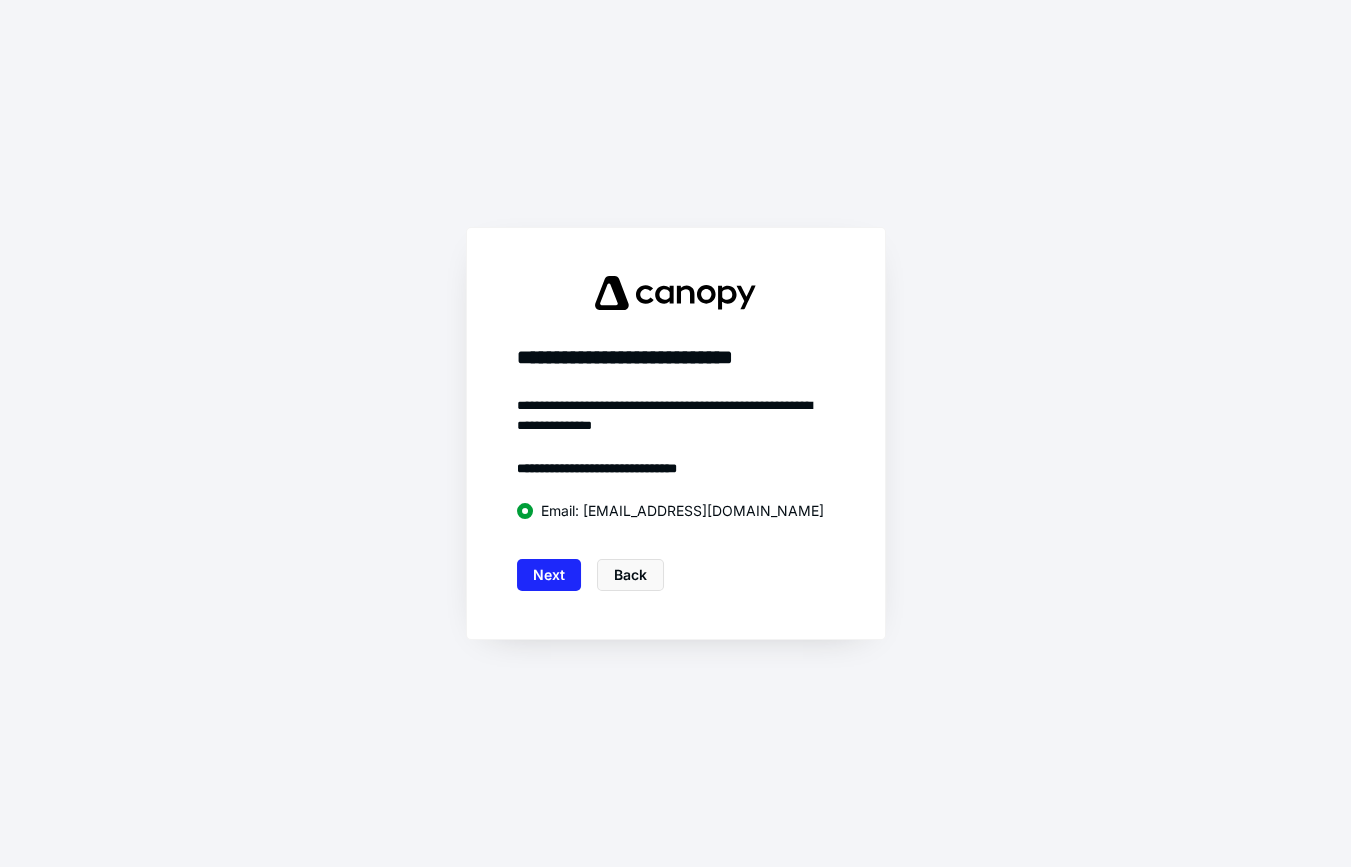 click on "Next" at bounding box center (549, 575) 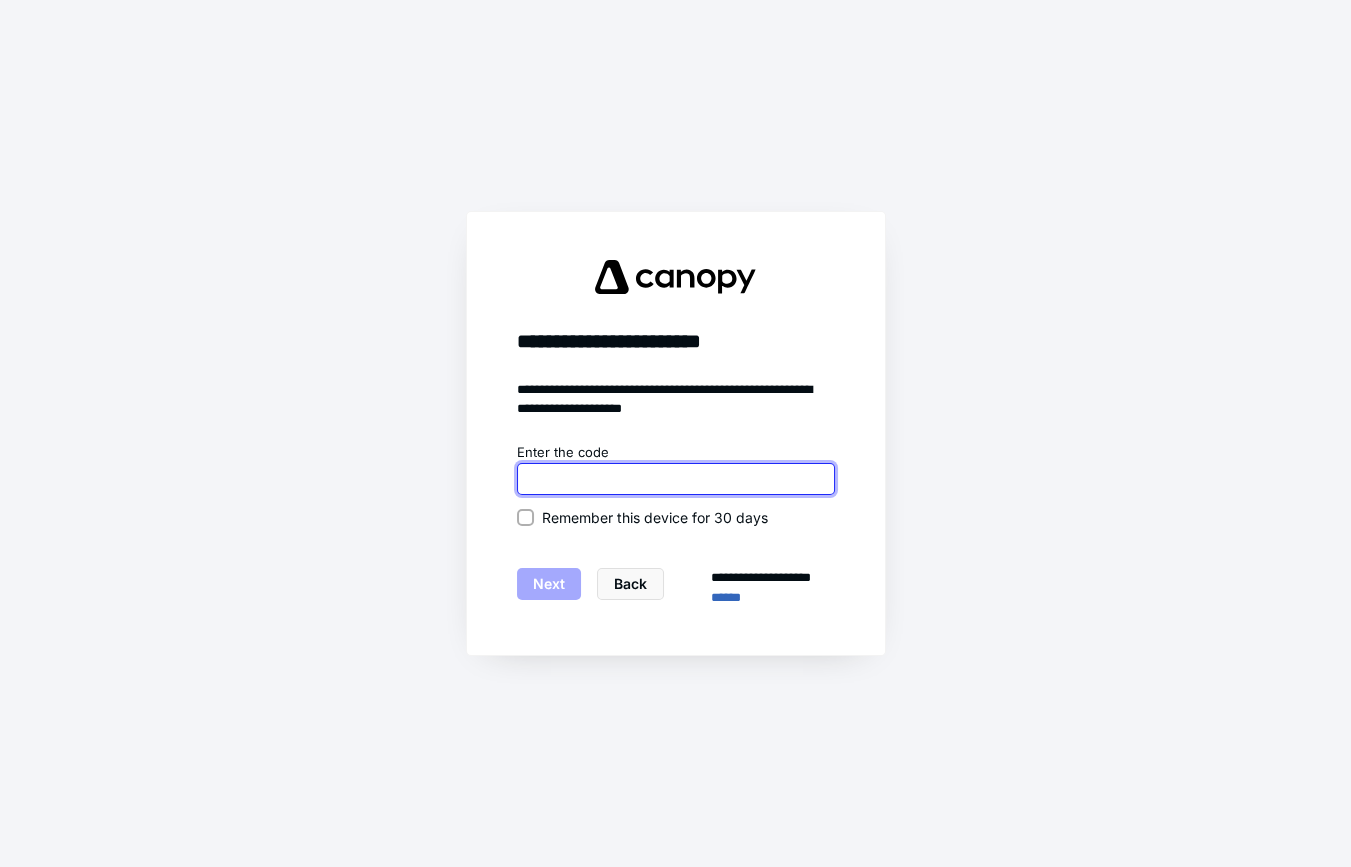 click at bounding box center [676, 479] 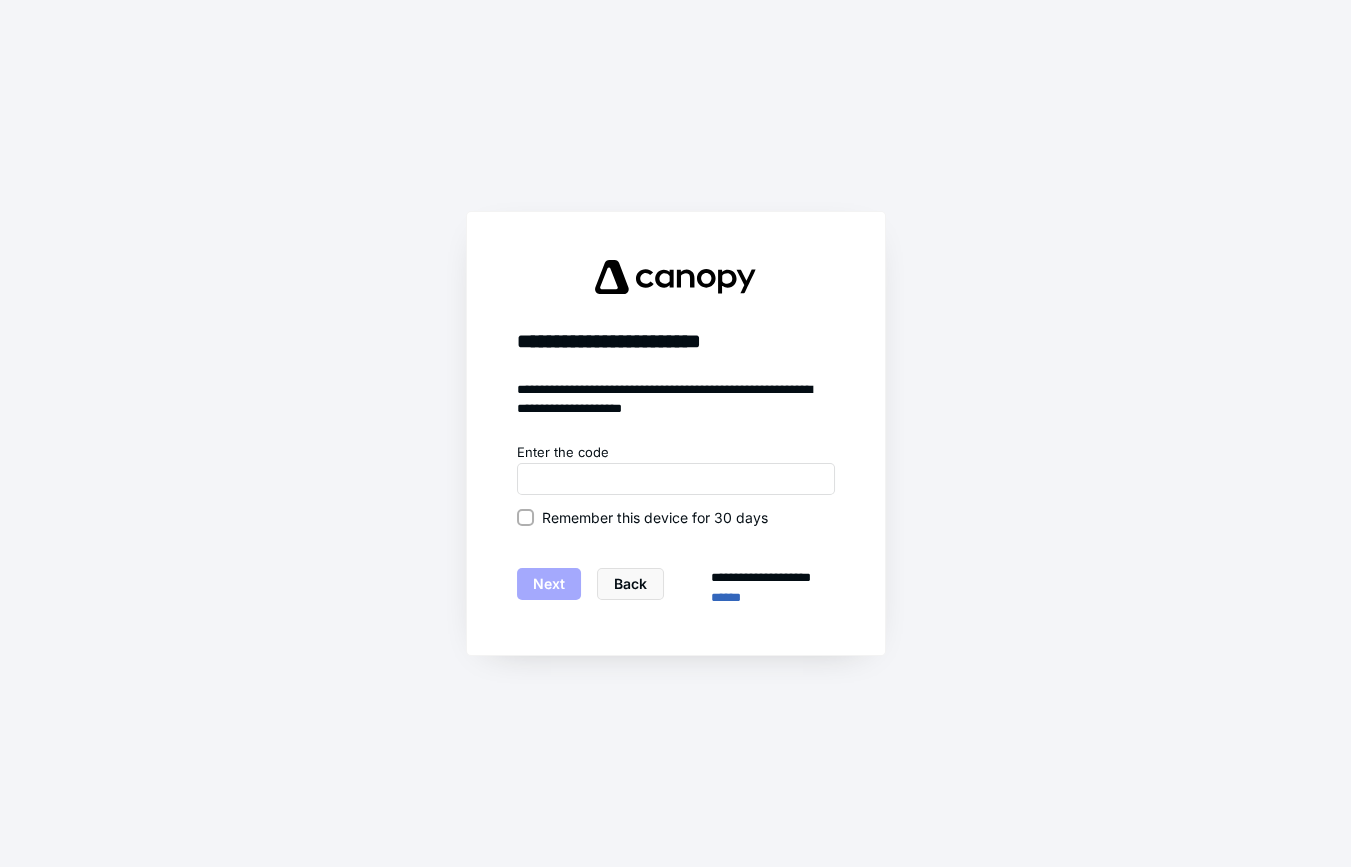 click on "Remember this device for 30 days" at bounding box center [525, 517] 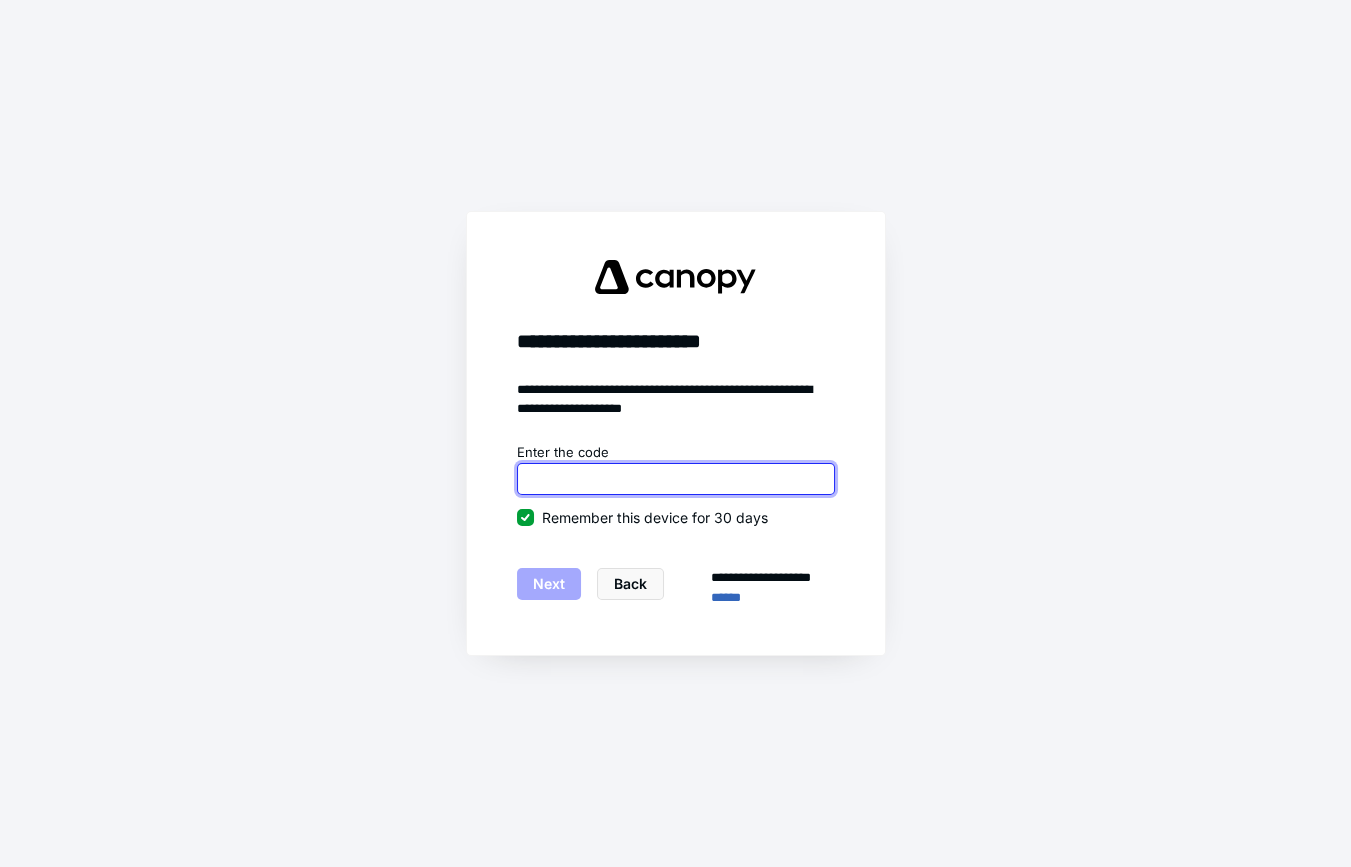 click at bounding box center (676, 479) 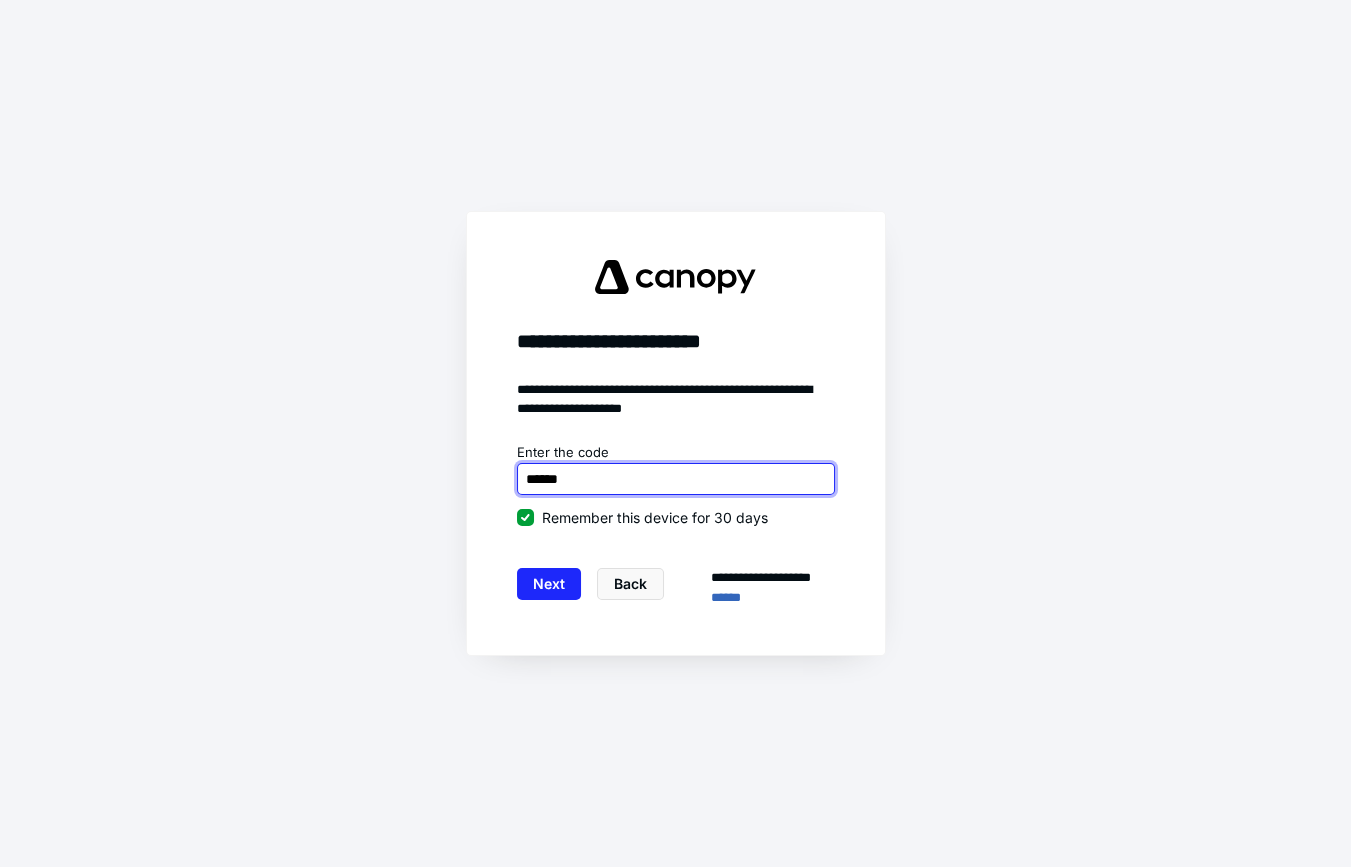 type on "******" 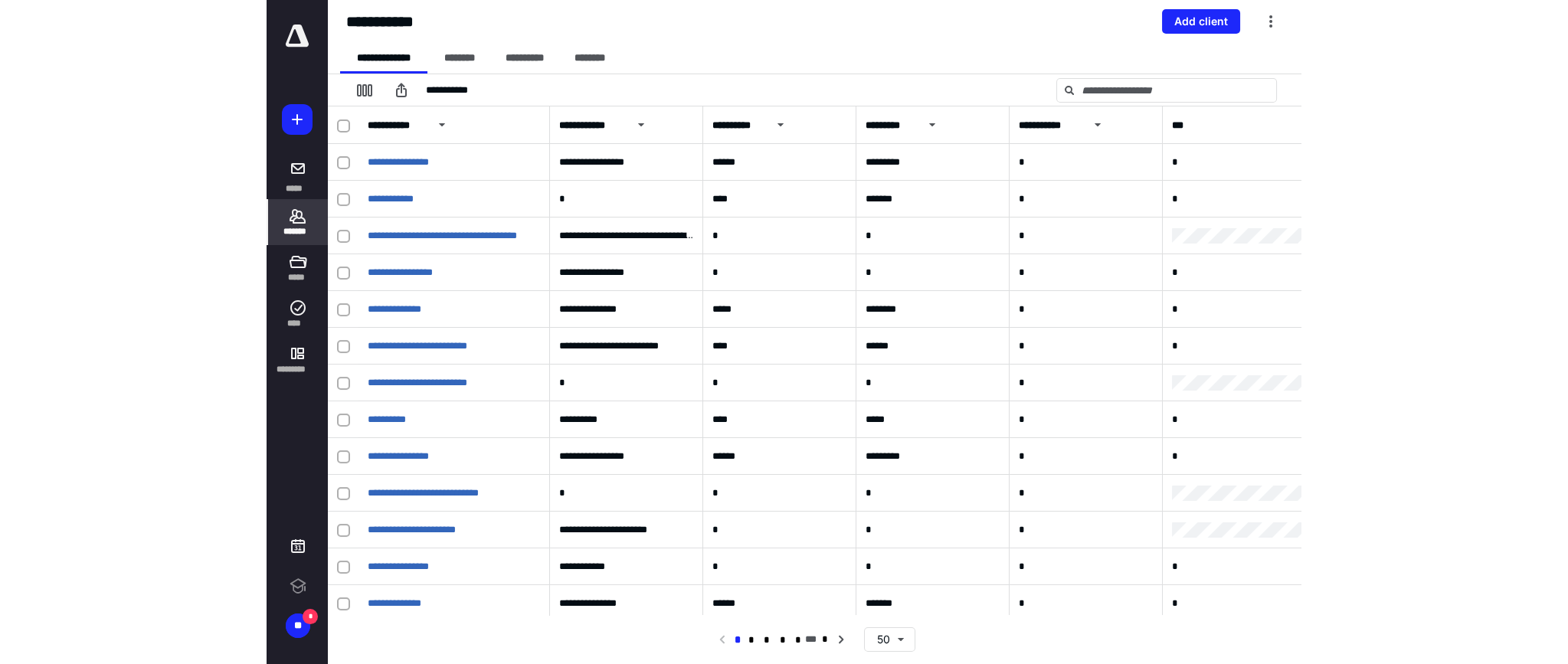 scroll, scrollTop: 0, scrollLeft: 0, axis: both 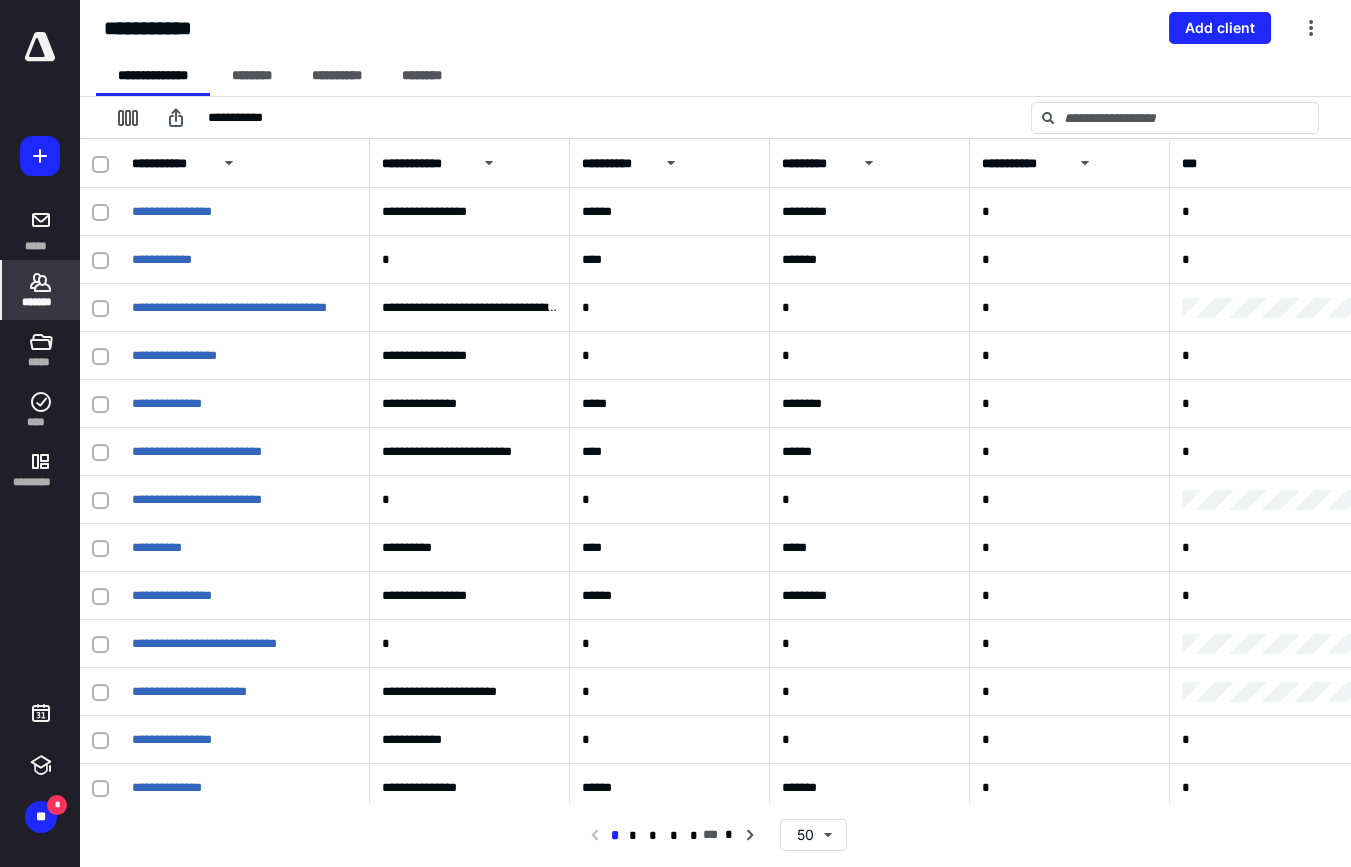 click 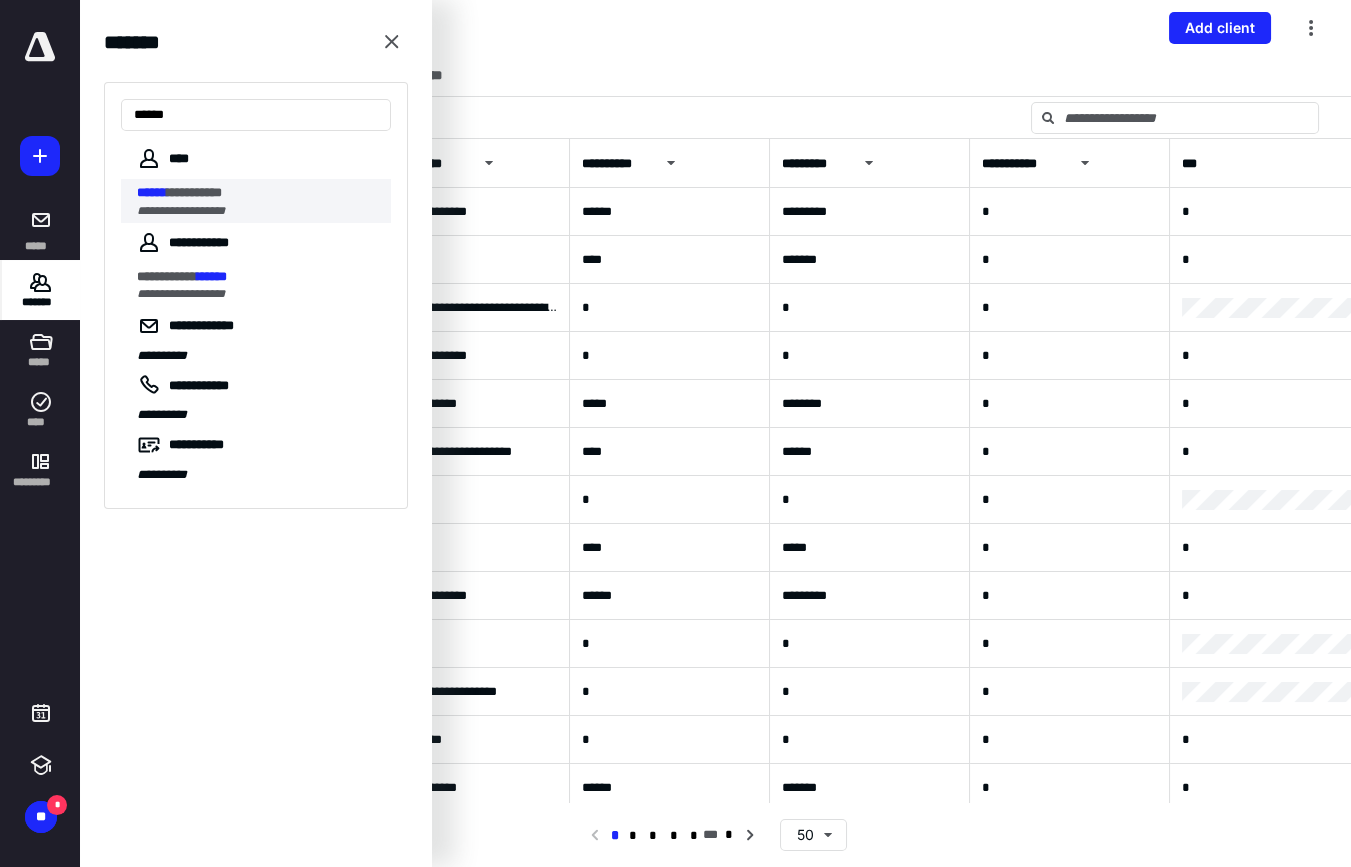 type on "******" 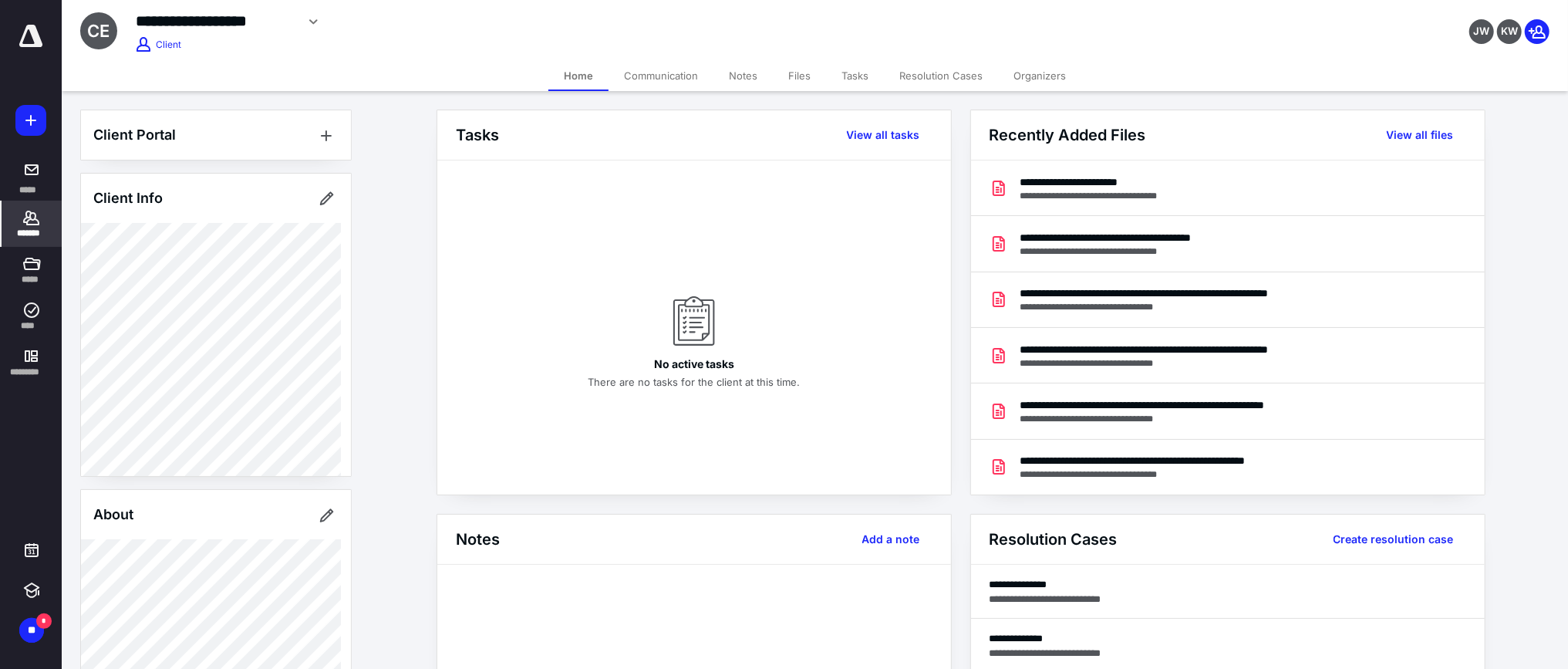click on "Files" at bounding box center (799, 76) 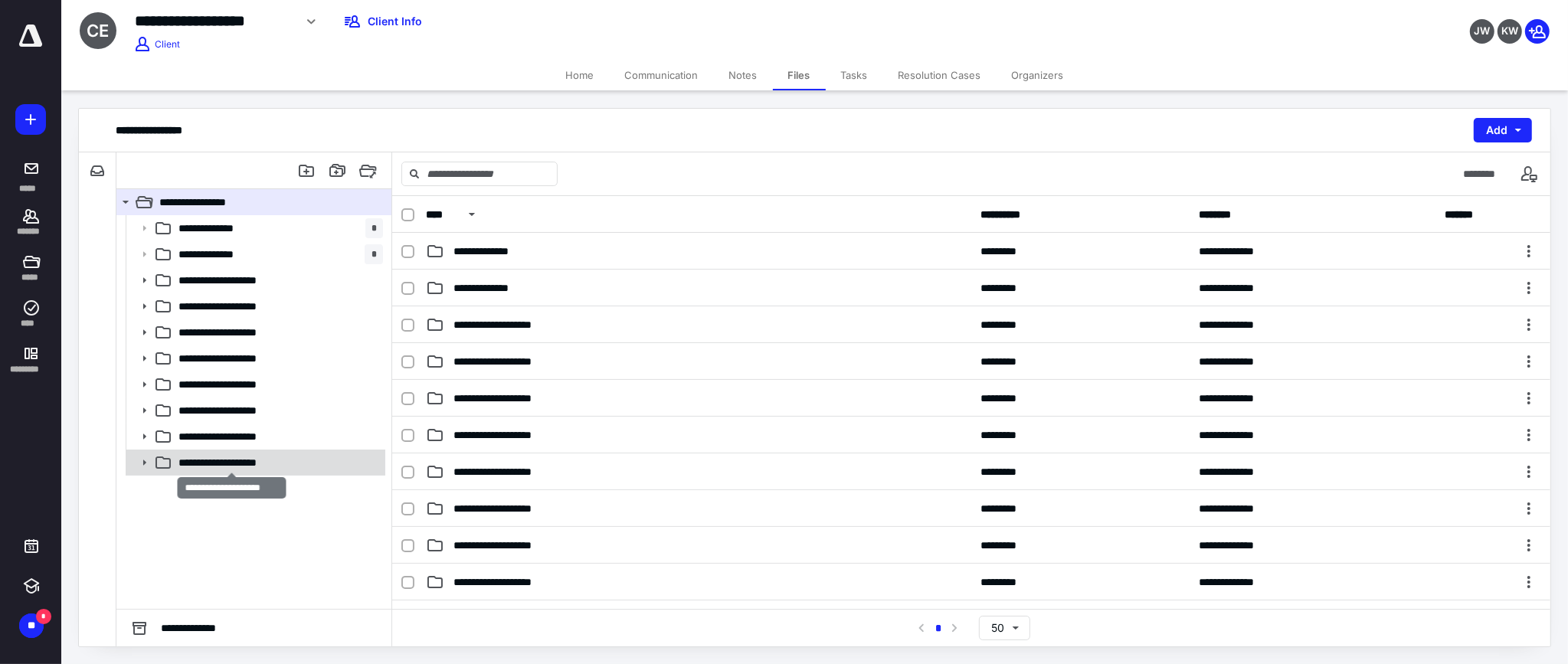 click on "**********" at bounding box center (232, 463) 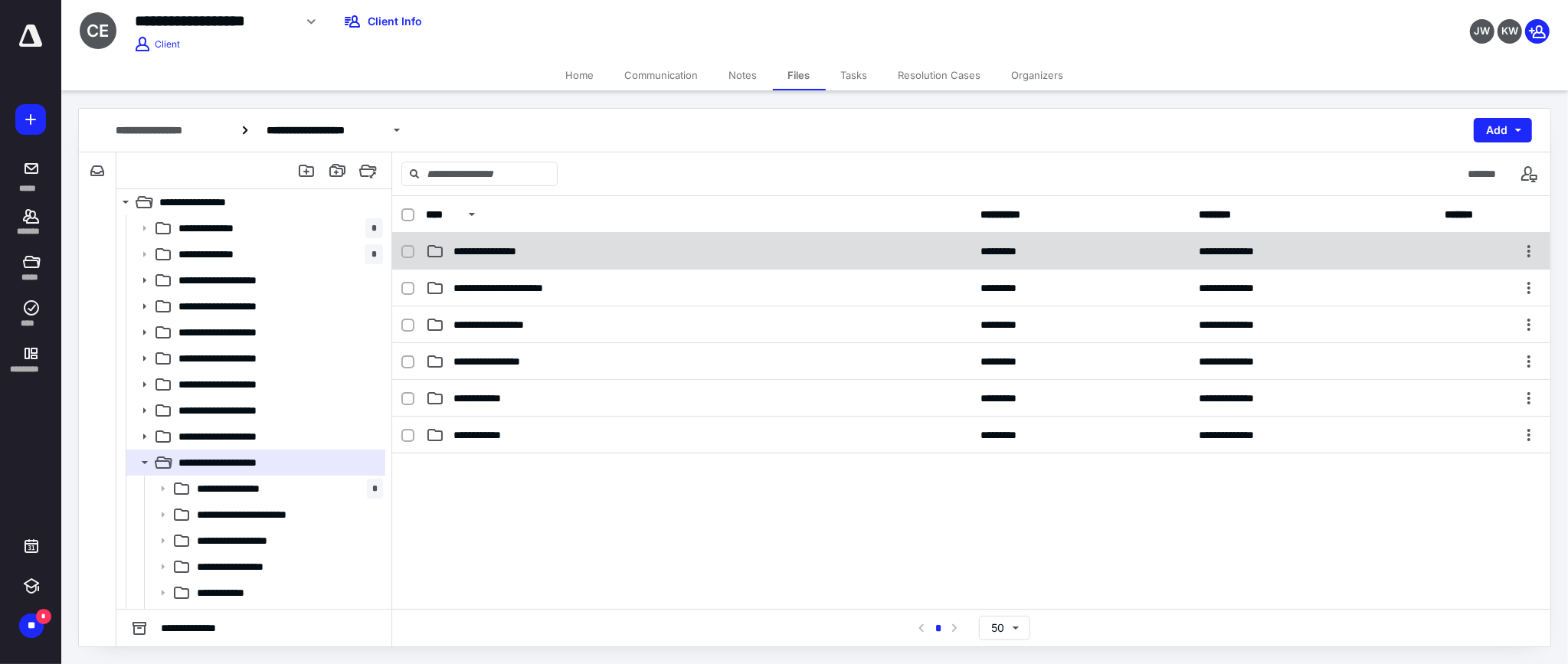 click on "**********" at bounding box center (494, 251) 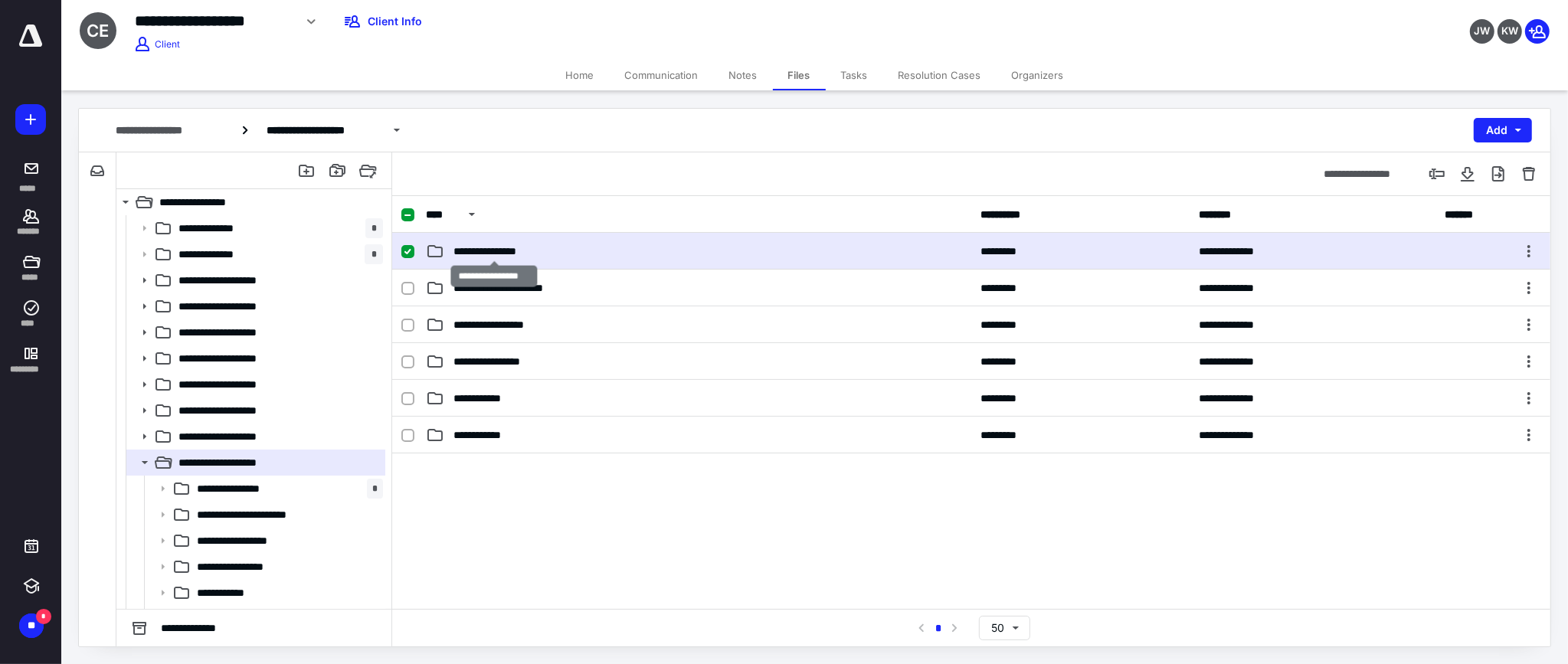 click on "**********" at bounding box center (494, 251) 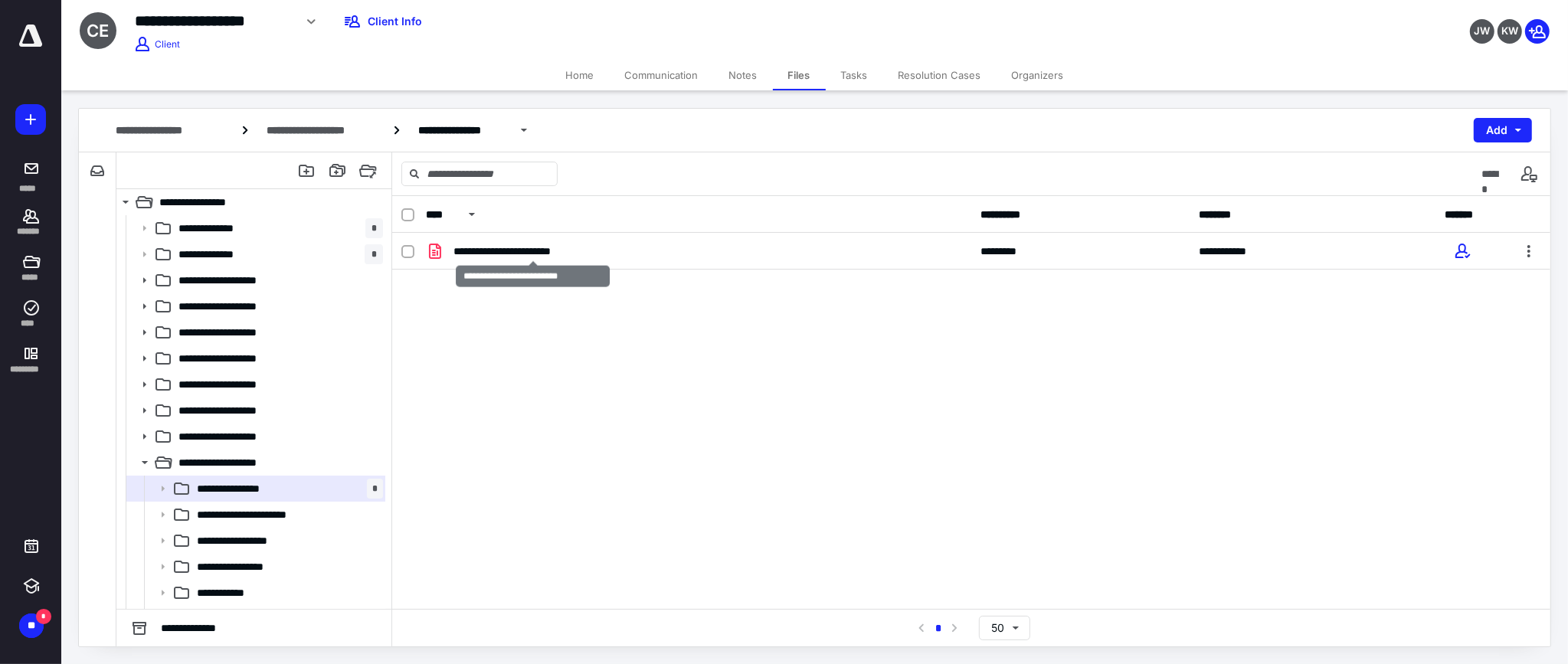 click on "**********" at bounding box center [533, 251] 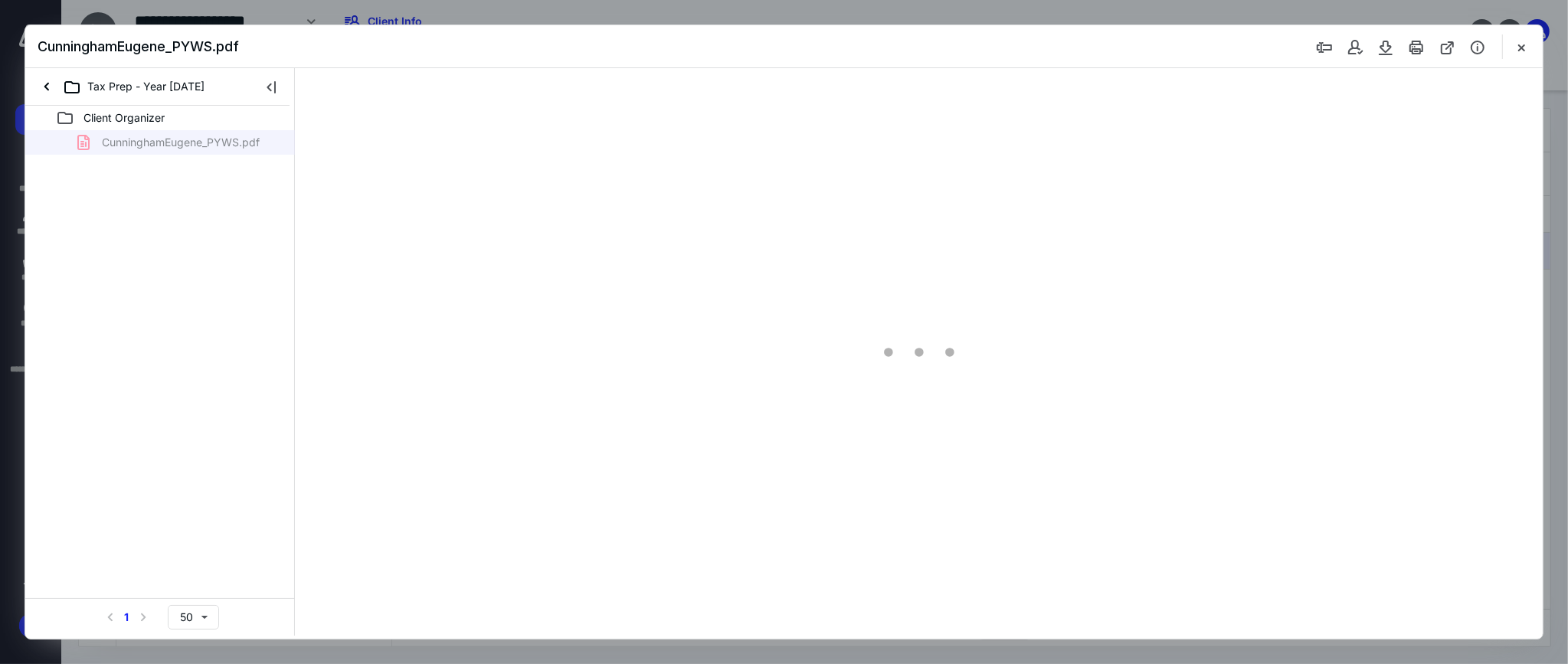scroll, scrollTop: 0, scrollLeft: 0, axis: both 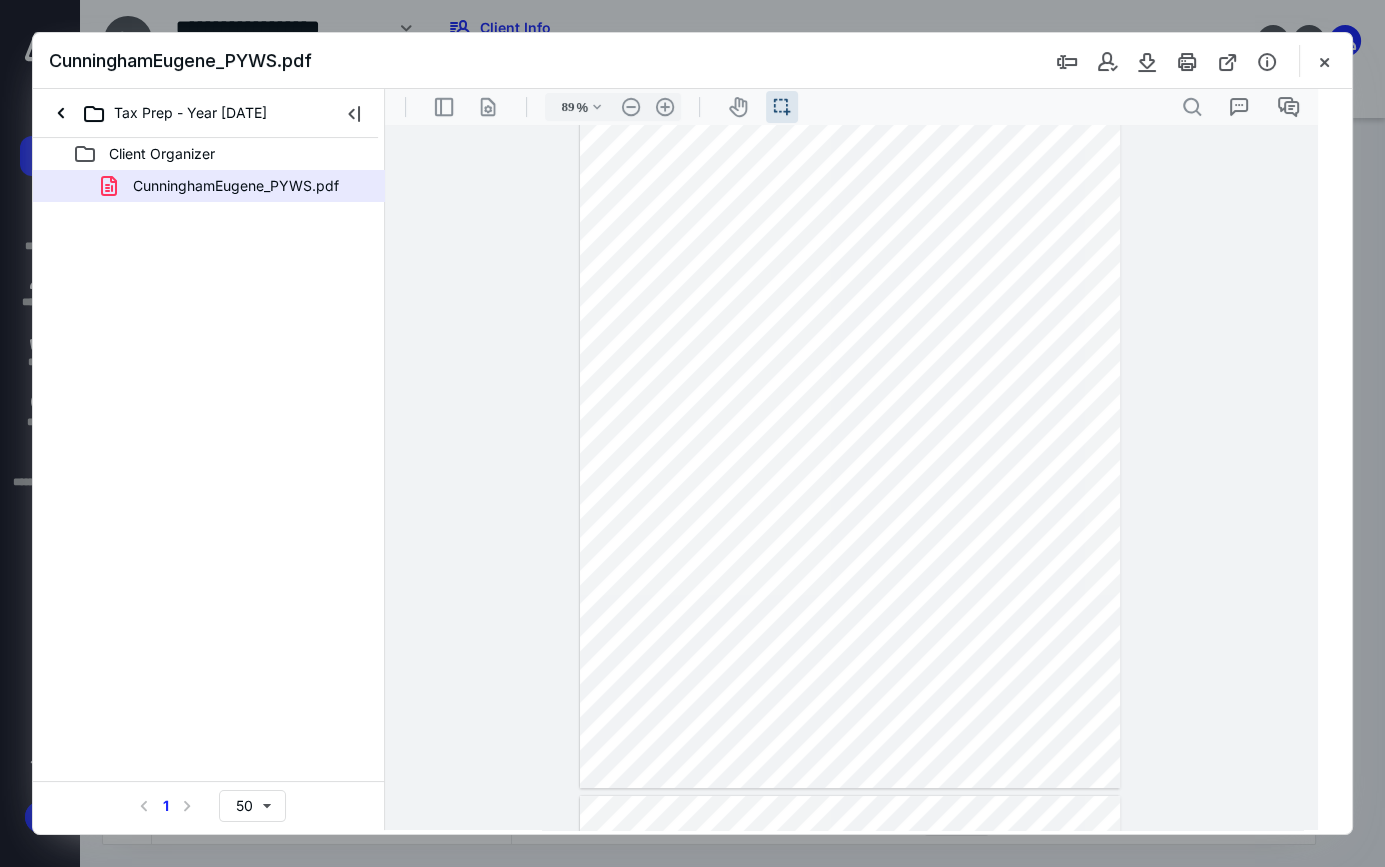 type on "87" 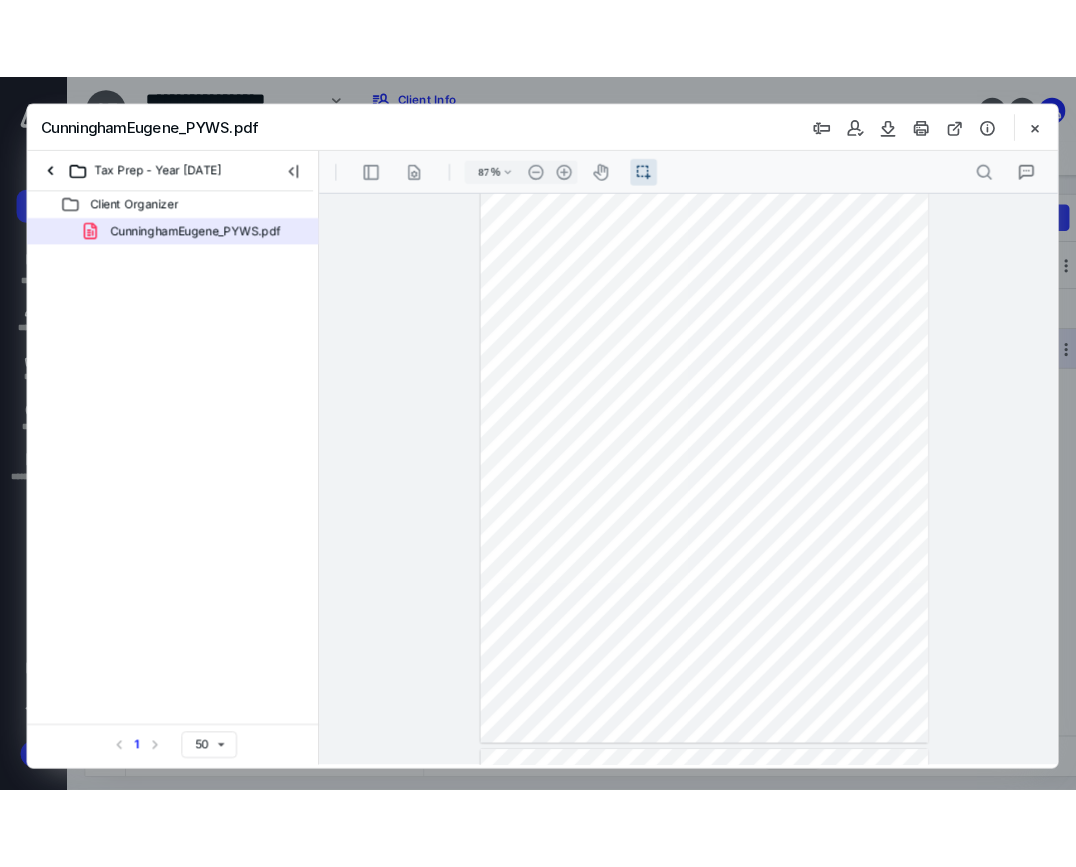 scroll, scrollTop: 55, scrollLeft: 0, axis: vertical 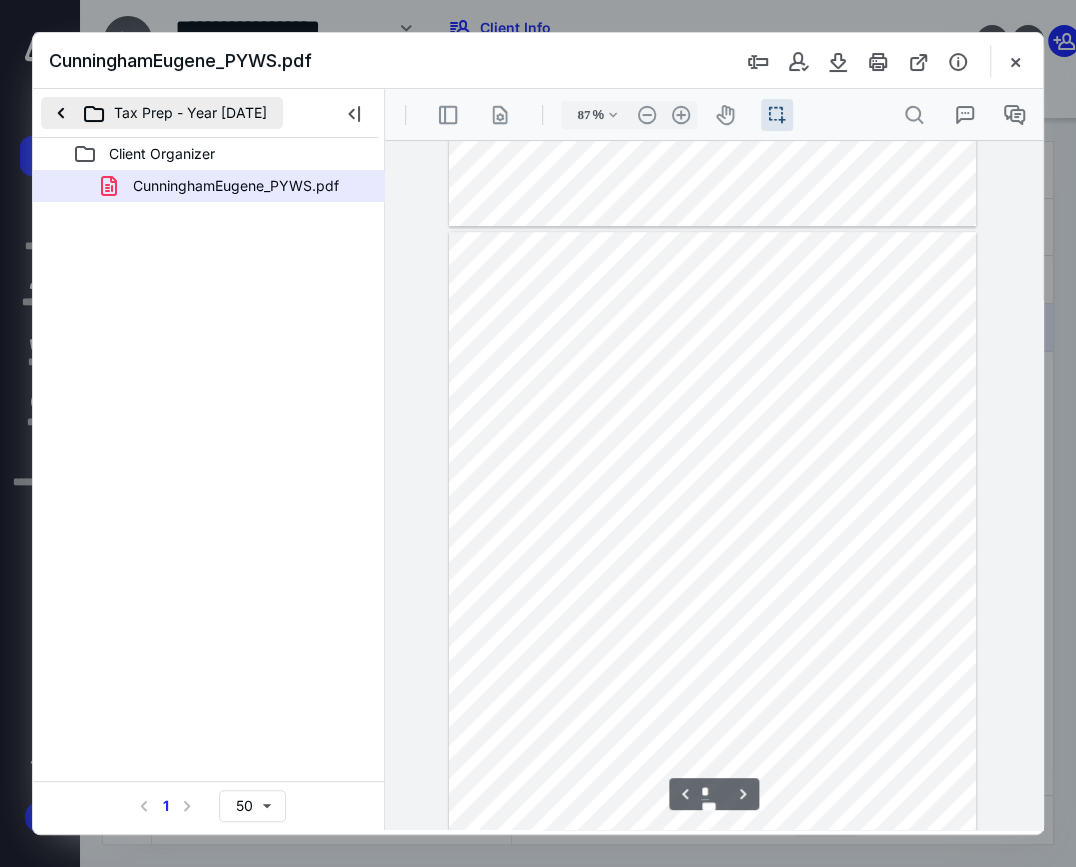 click on "Tax Prep - Year [DATE]" at bounding box center (162, 113) 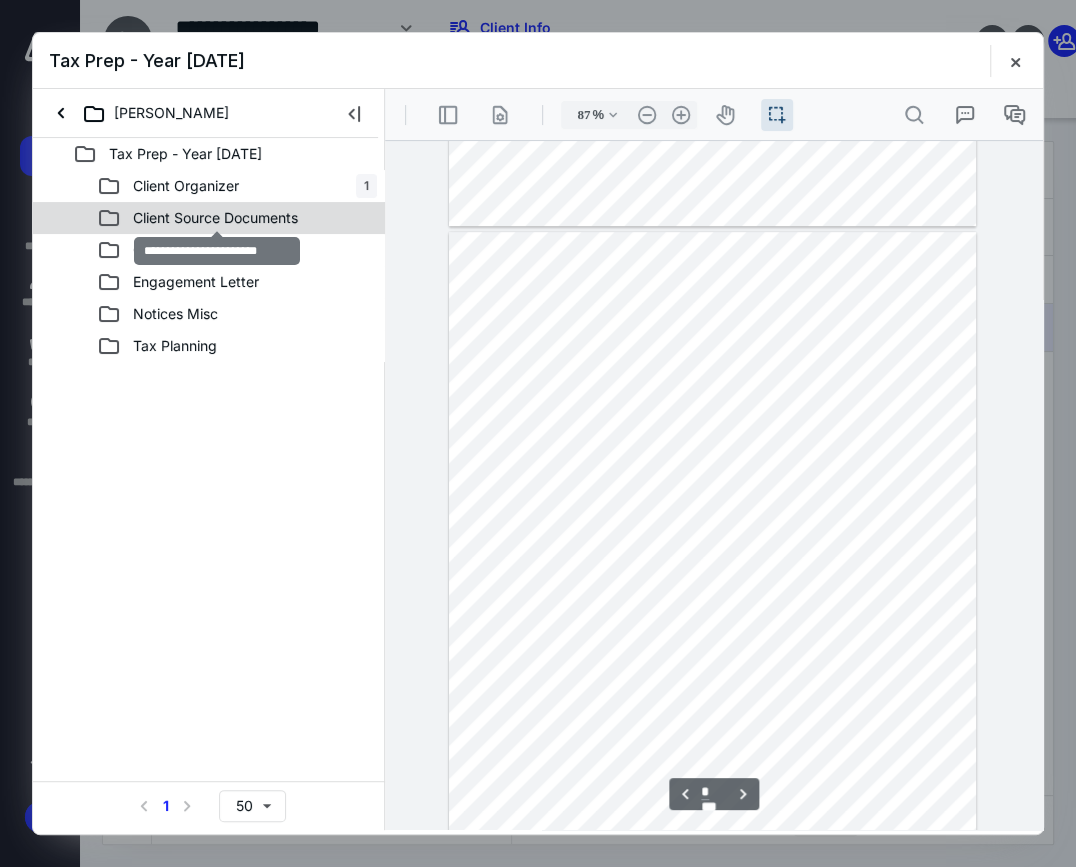 click on "Client Source Documents" at bounding box center [215, 218] 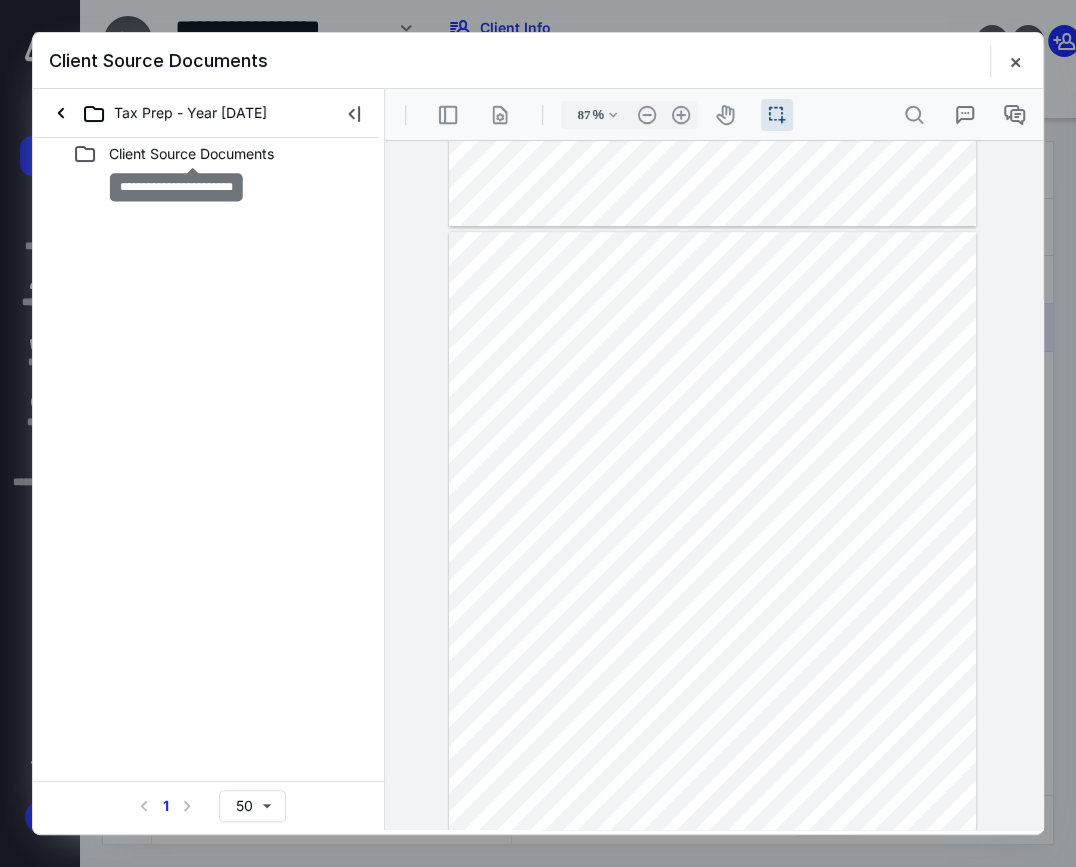 click on "Client Source Documents" at bounding box center (191, 154) 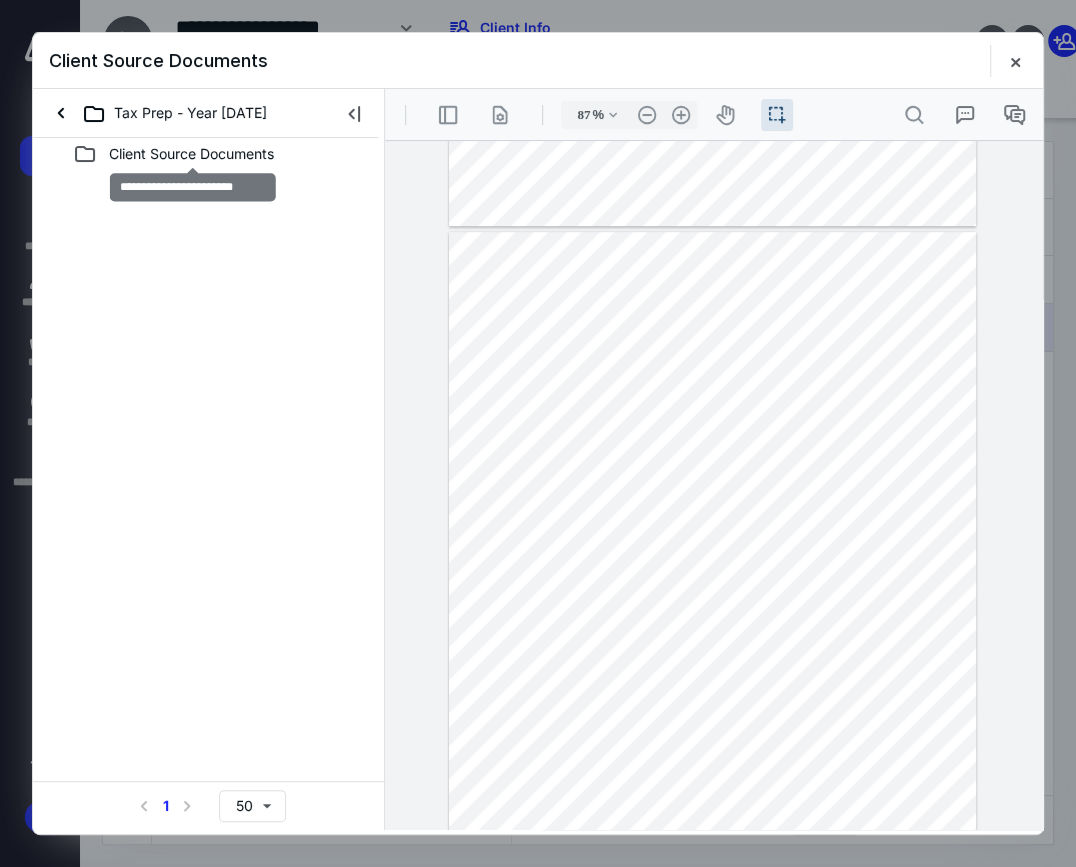 click on "Client Source Documents" at bounding box center (191, 154) 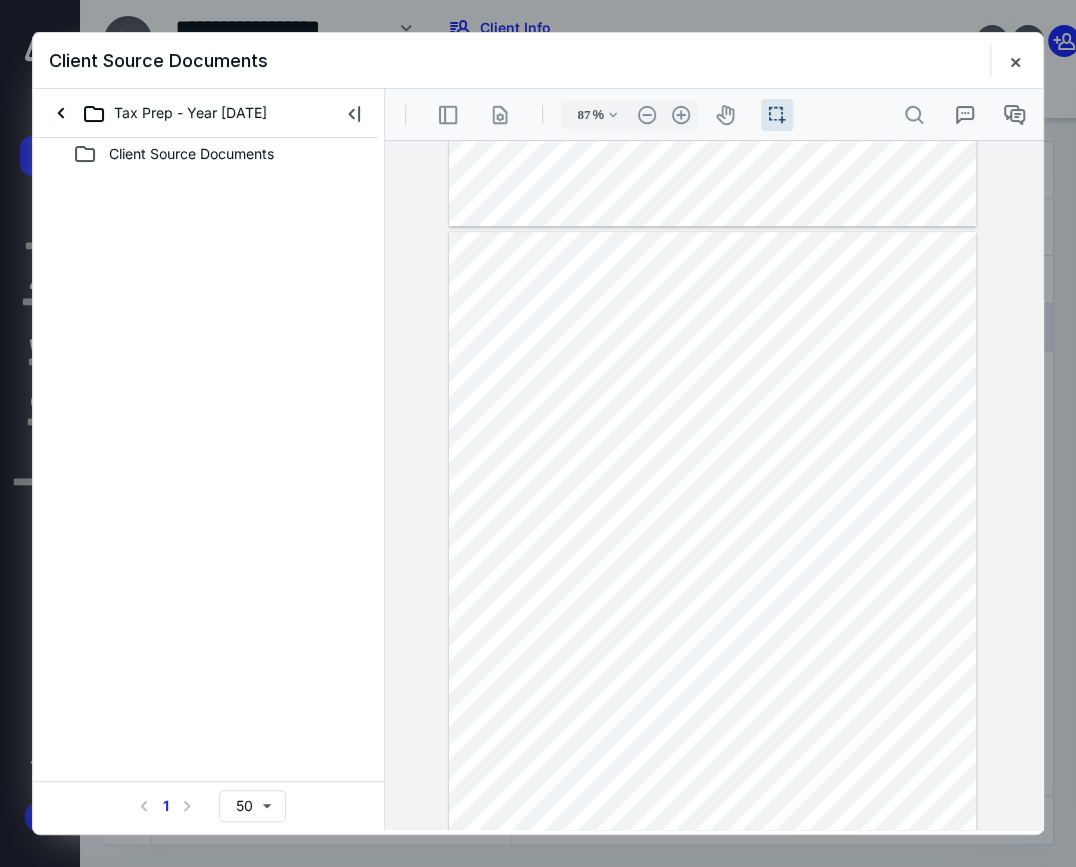 click 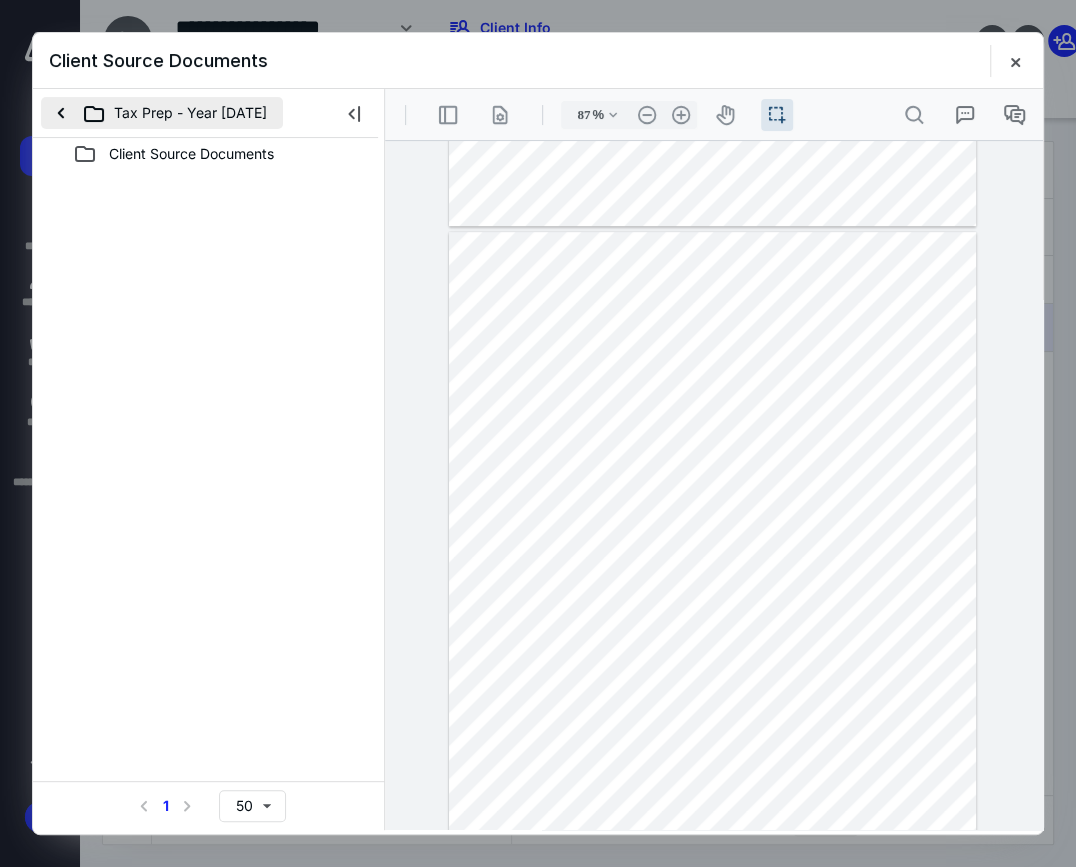 click on "Tax Prep - Year [DATE]" at bounding box center (162, 113) 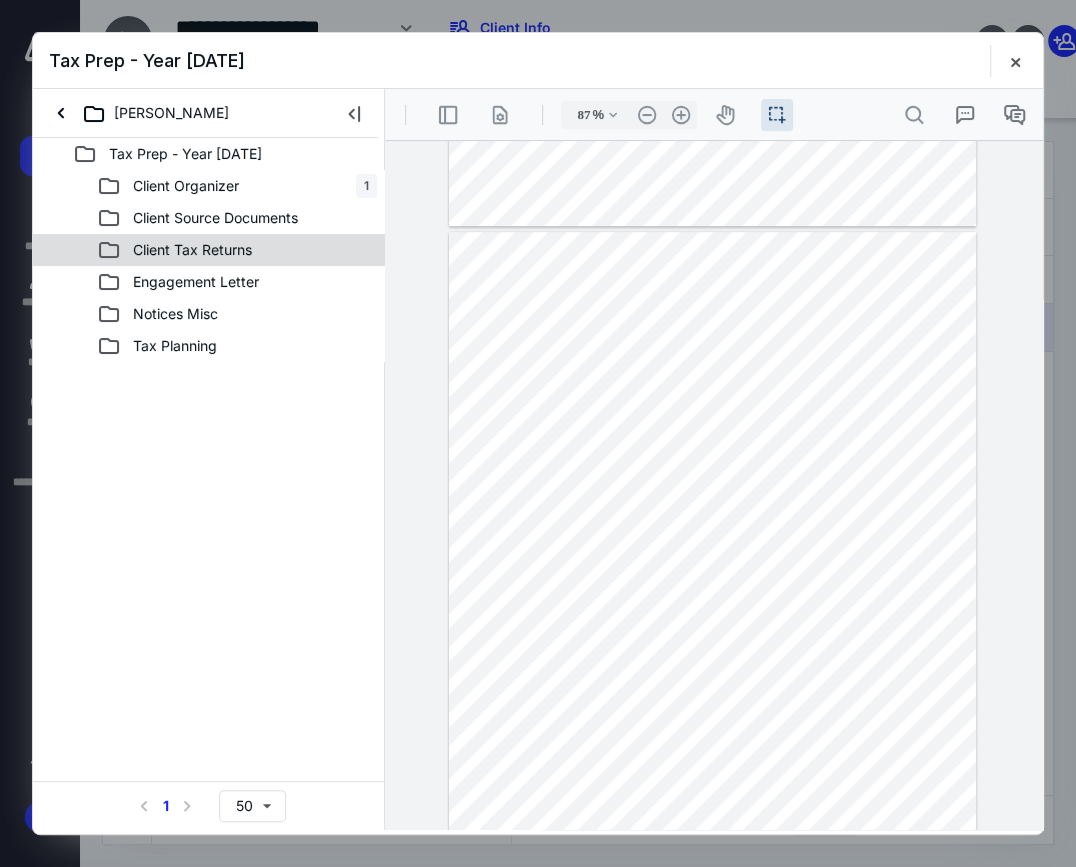 click on "Client Tax Returns" at bounding box center (192, 250) 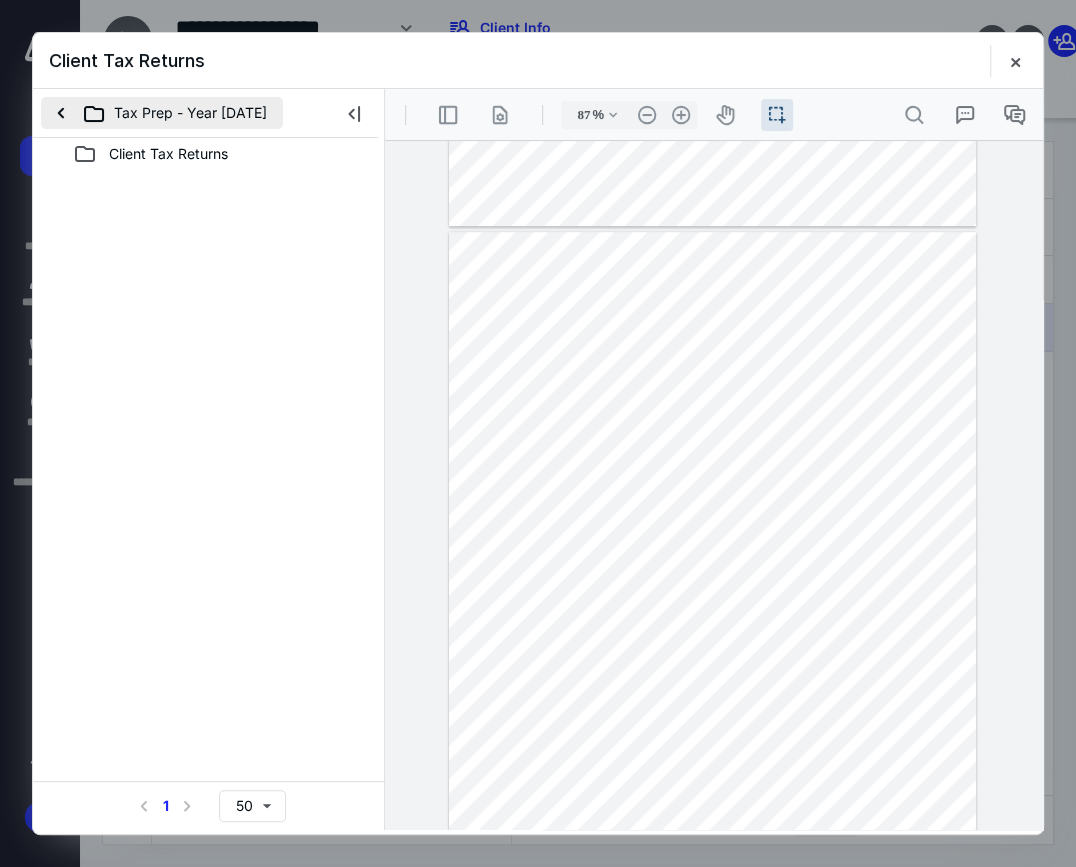 drag, startPoint x: 106, startPoint y: 156, endPoint x: 75, endPoint y: 126, distance: 43.13931 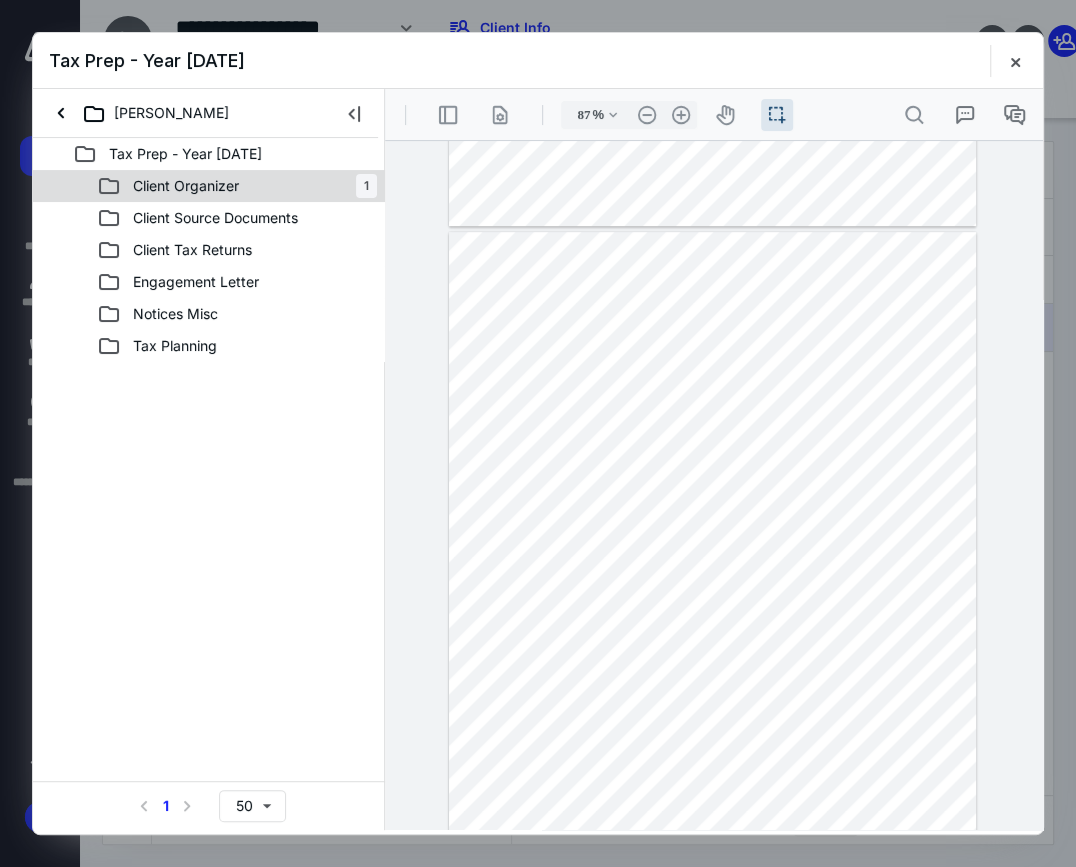 click on "Client Organizer" at bounding box center [186, 186] 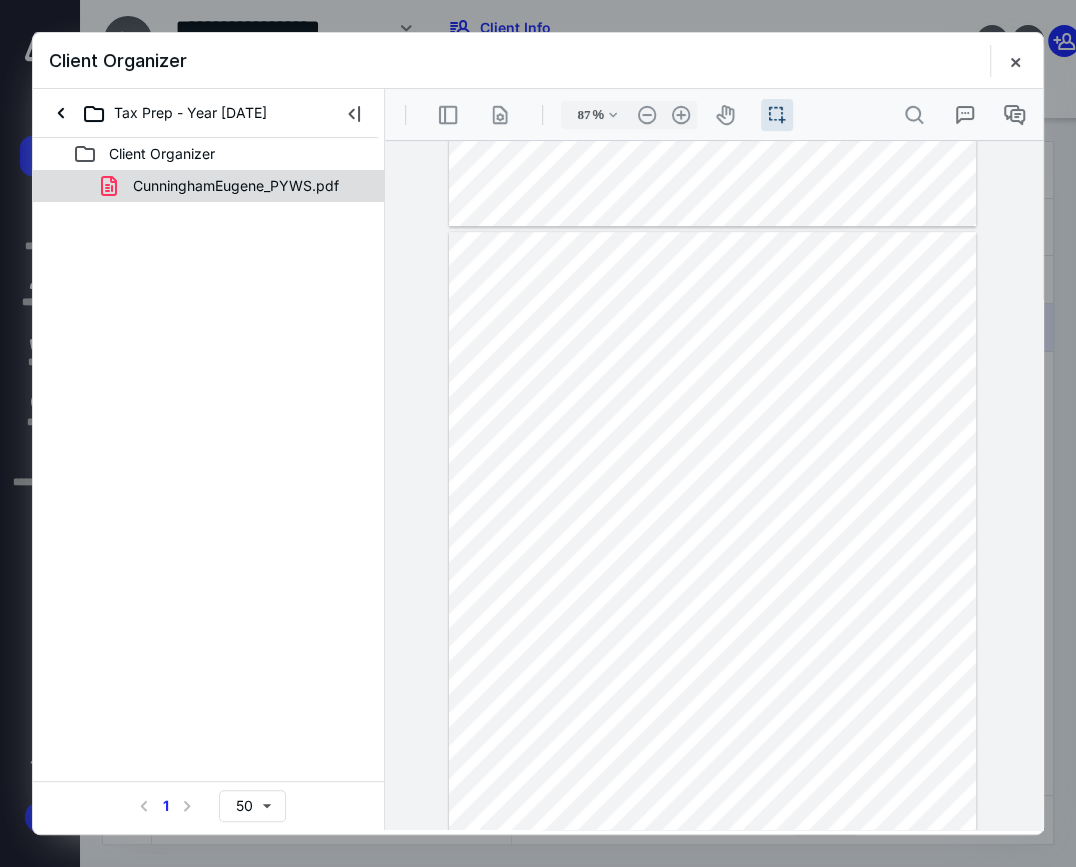 click on "CunninghamEugene_PYWS.pdf" at bounding box center [236, 186] 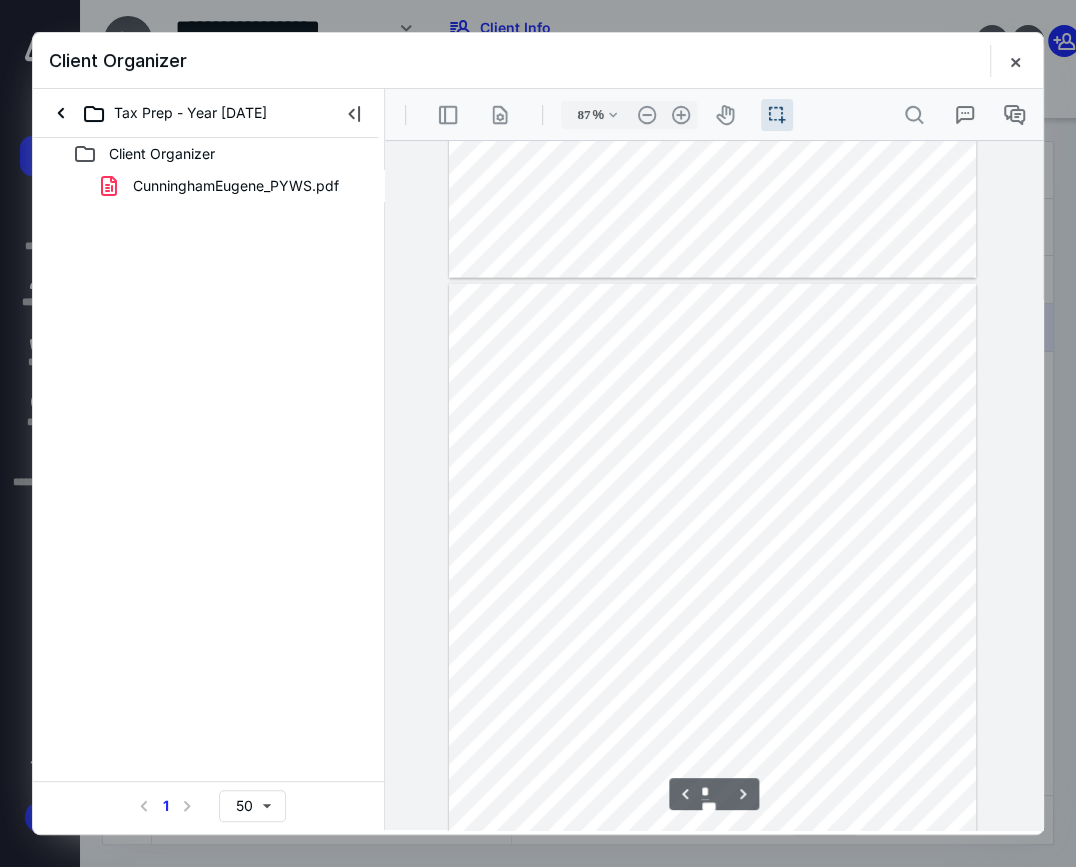 scroll, scrollTop: 2692, scrollLeft: 0, axis: vertical 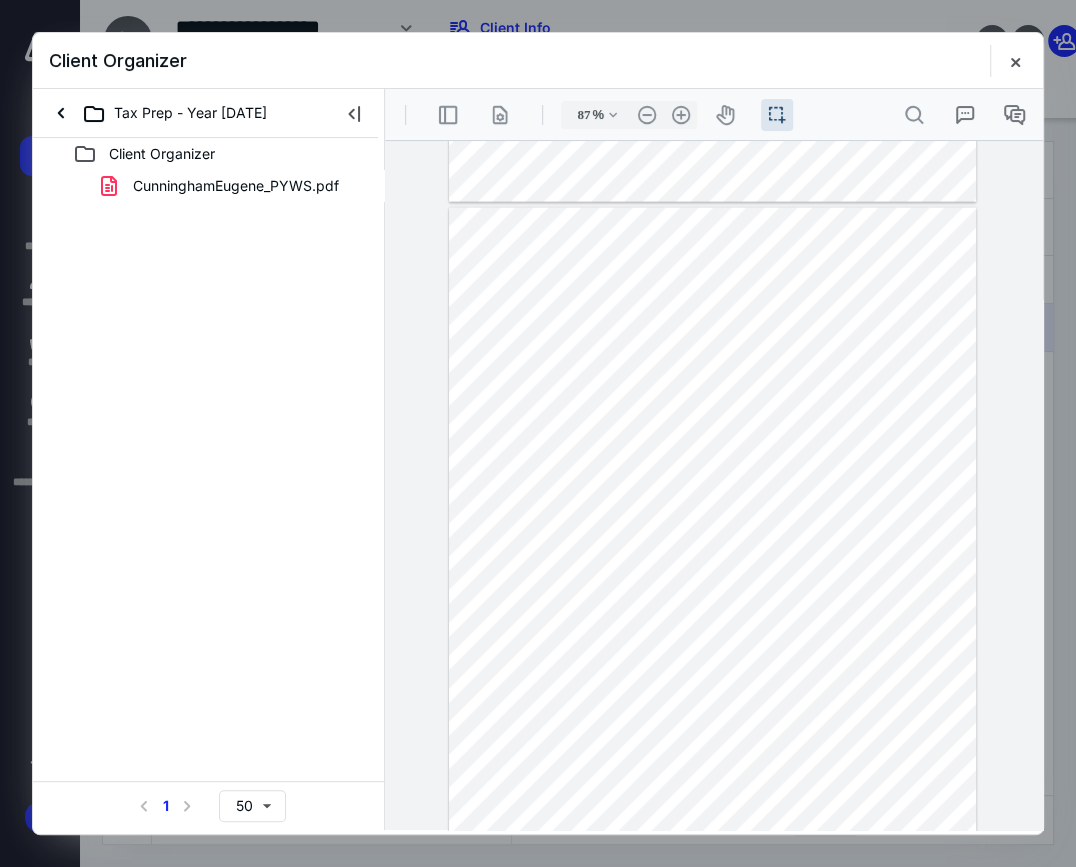 click on "**********" at bounding box center [714, 486] 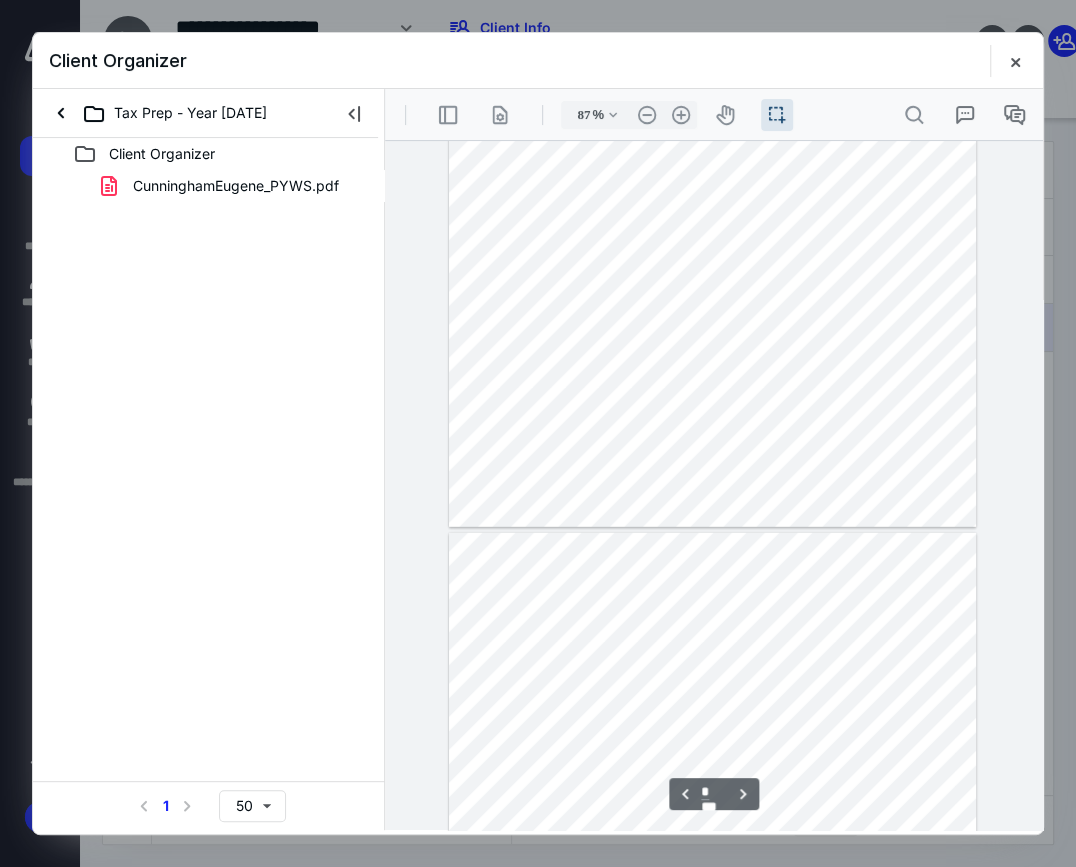 scroll, scrollTop: 2601, scrollLeft: 0, axis: vertical 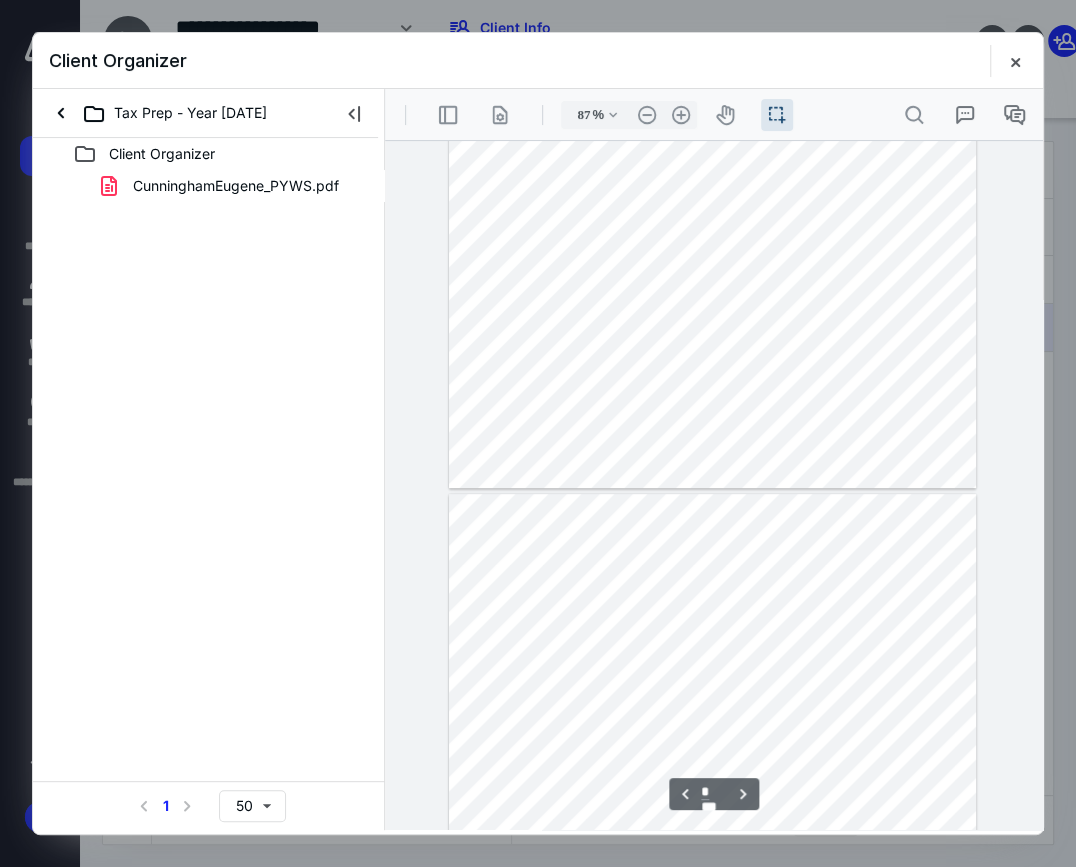 type on "*" 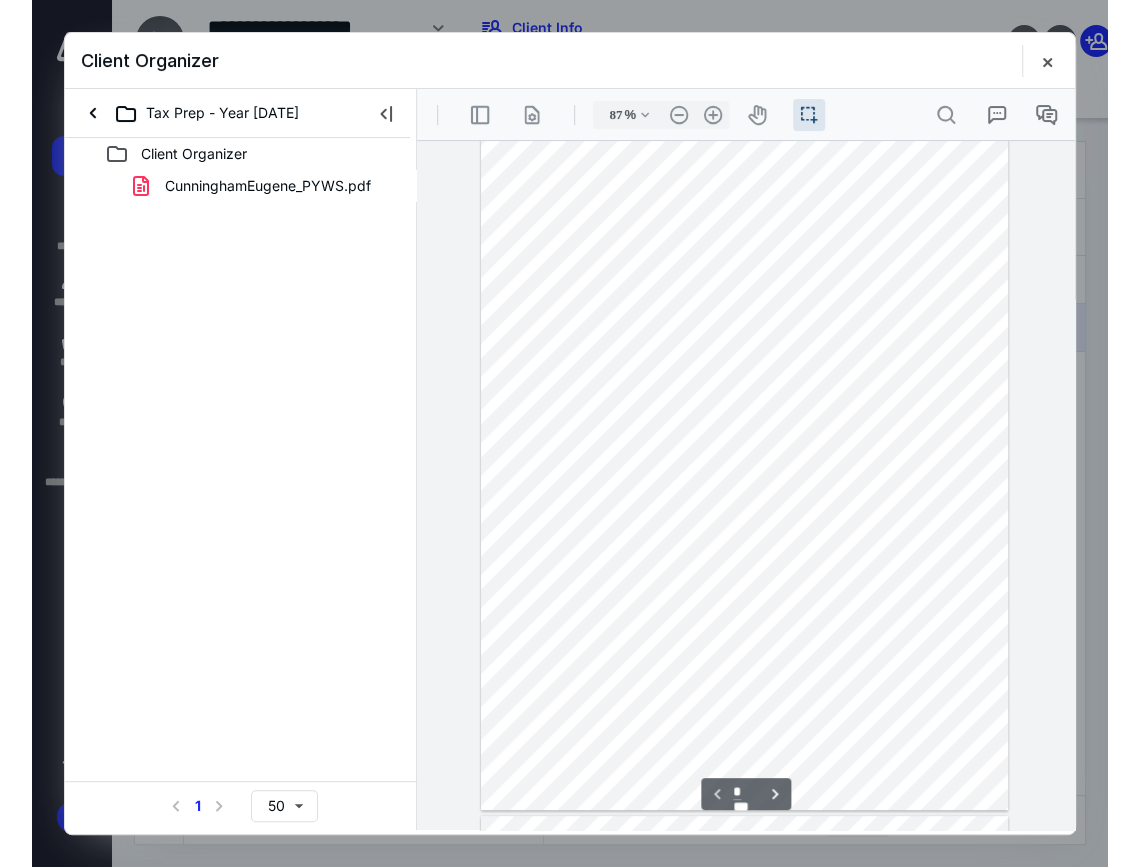 scroll, scrollTop: 0, scrollLeft: 0, axis: both 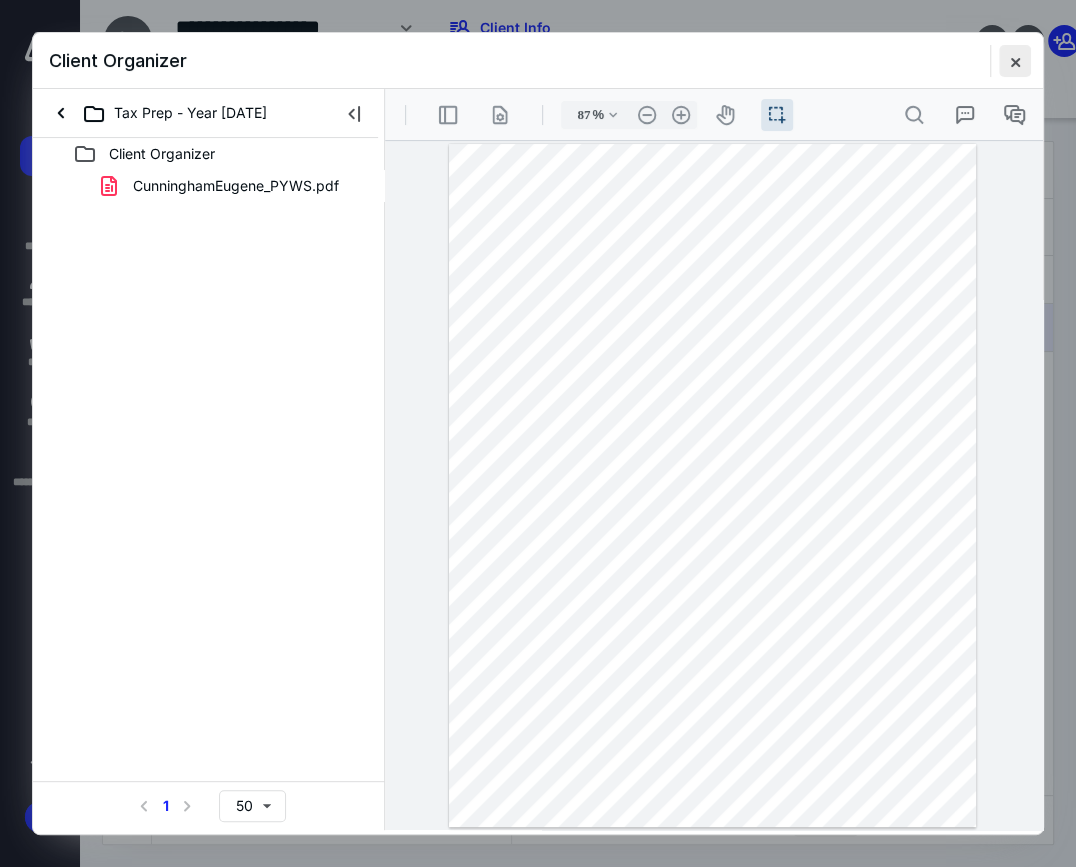 click at bounding box center (1015, 61) 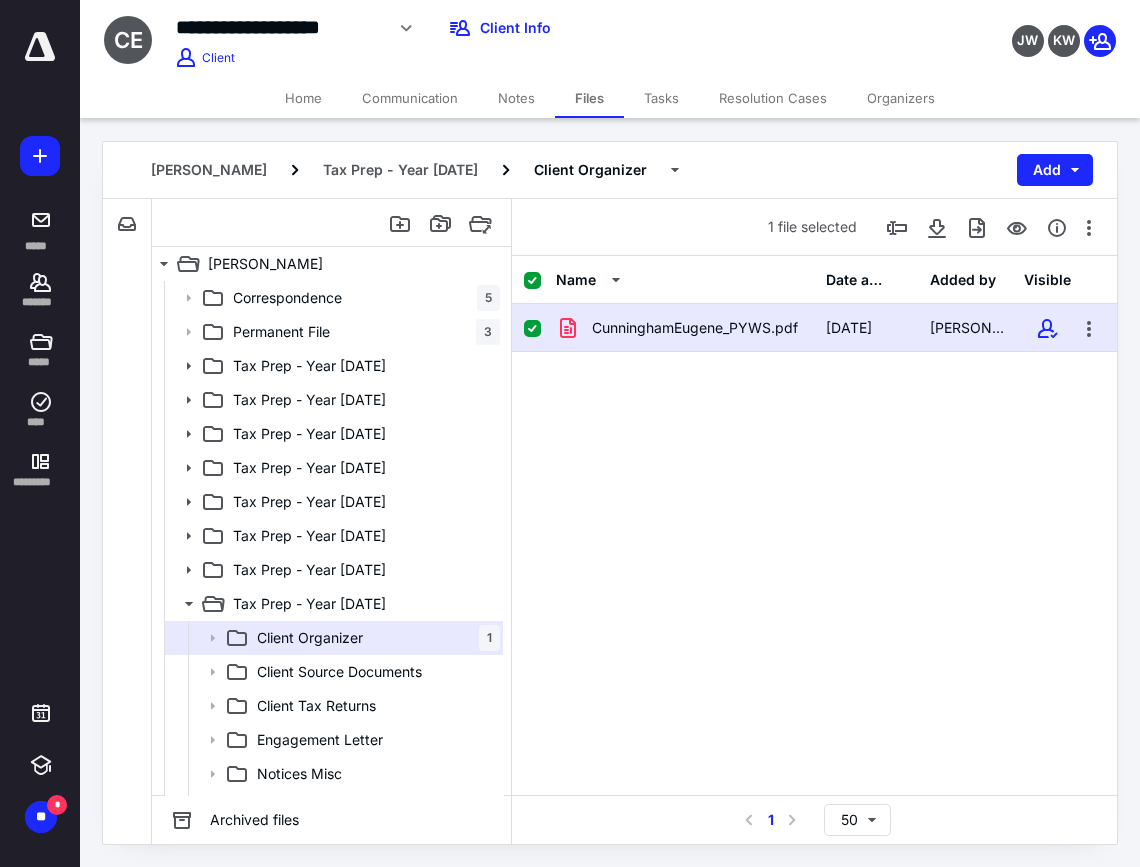 click on "[DATE]" at bounding box center [849, 328] 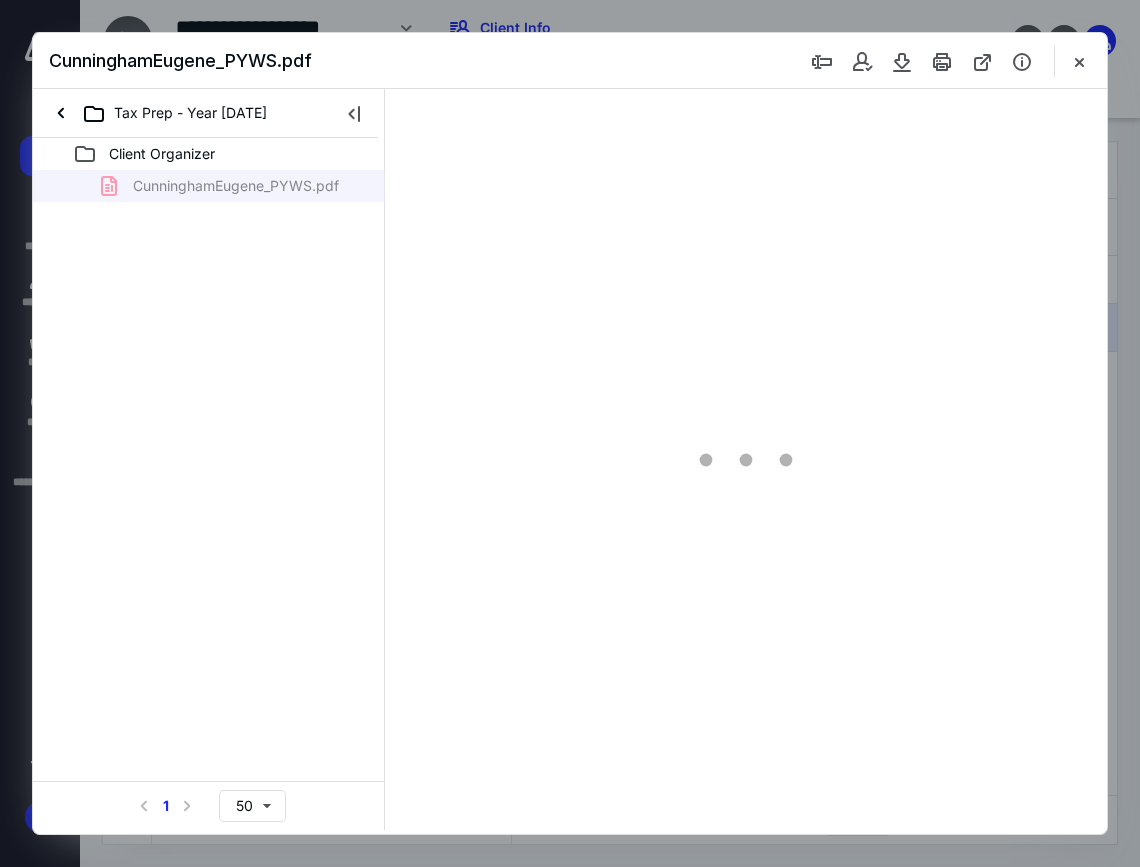 scroll, scrollTop: 0, scrollLeft: 0, axis: both 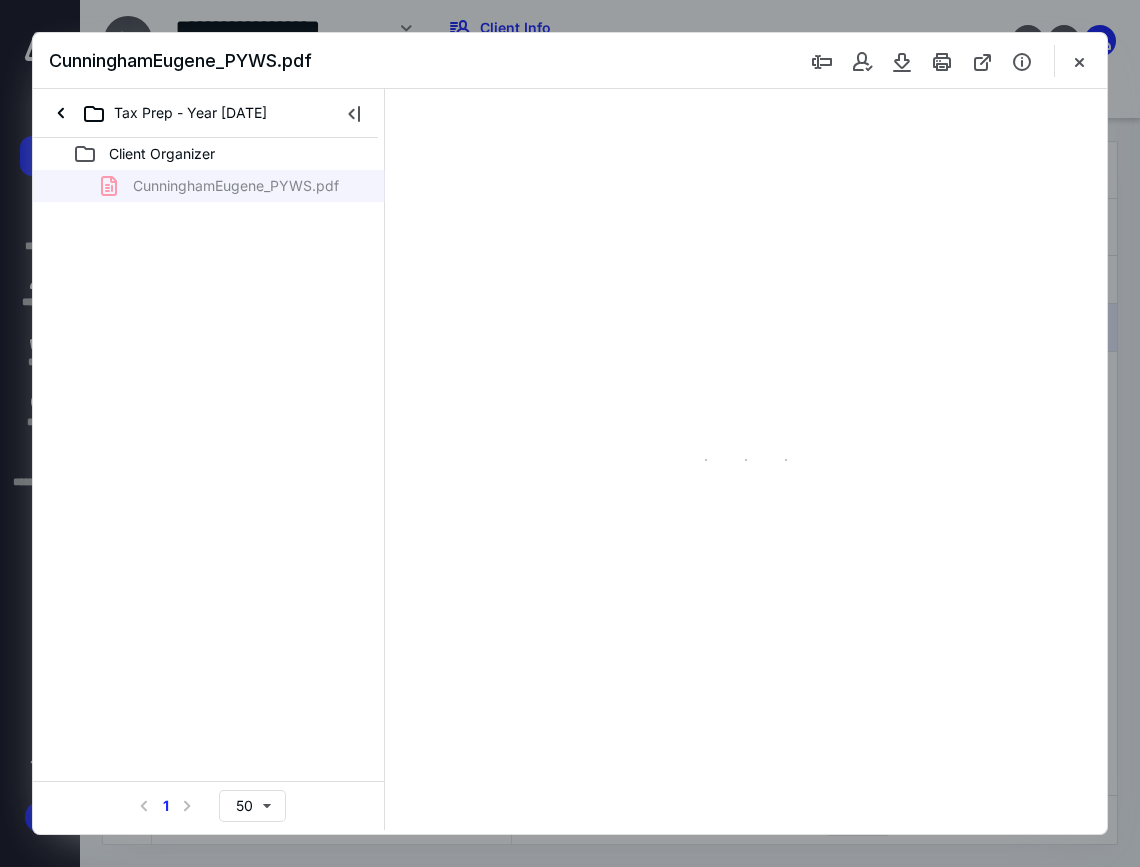 type on "87" 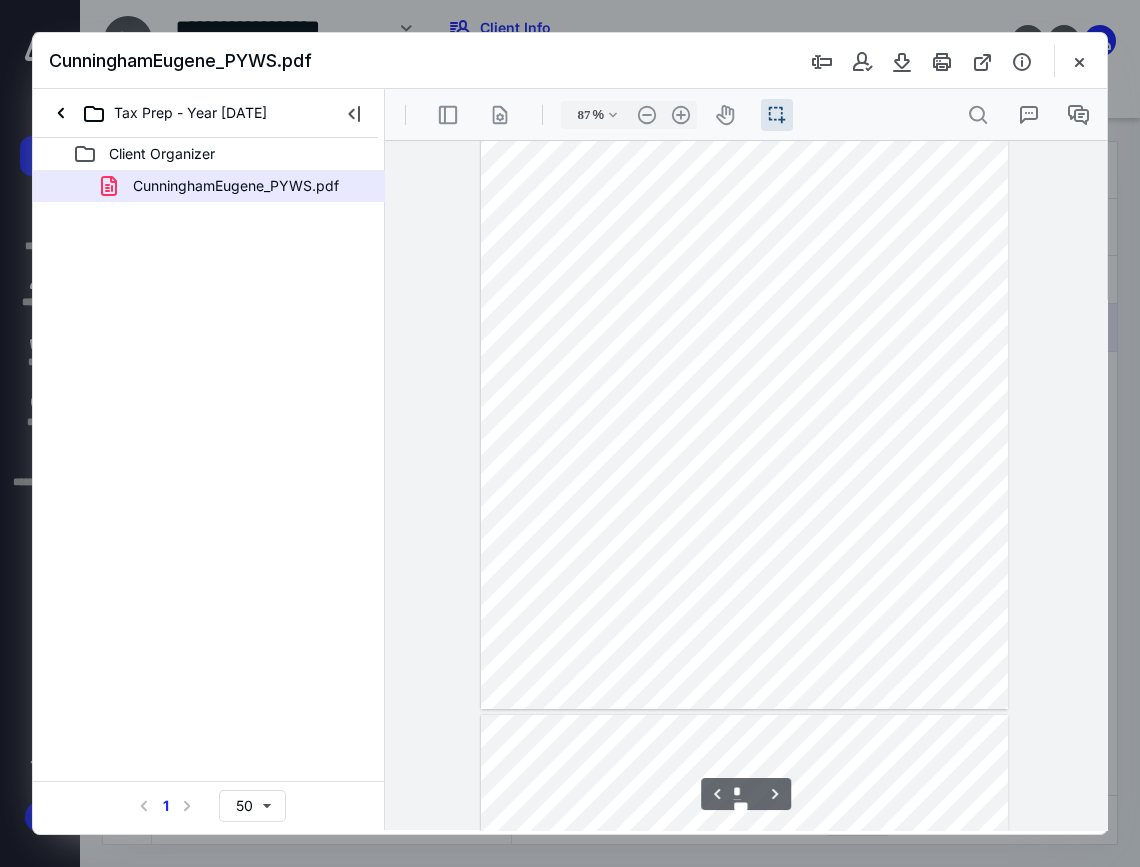 scroll, scrollTop: 2692, scrollLeft: 0, axis: vertical 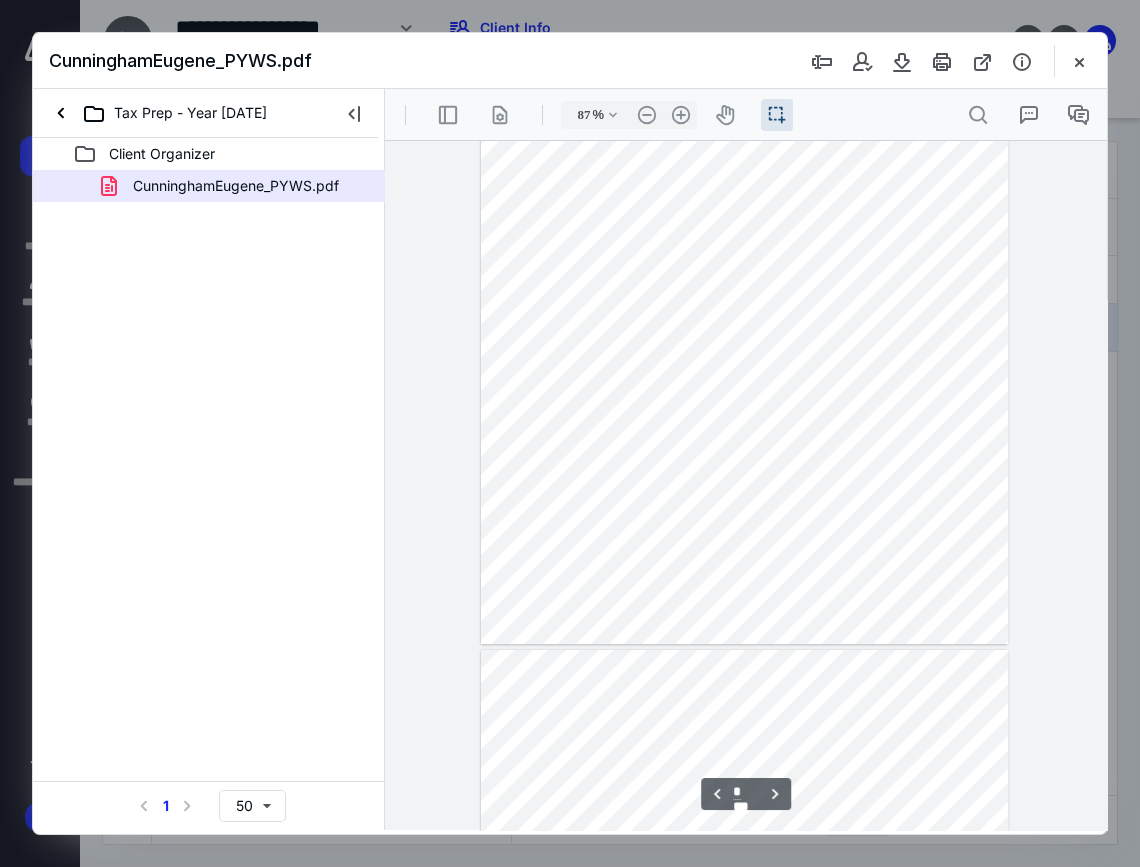 type on "*" 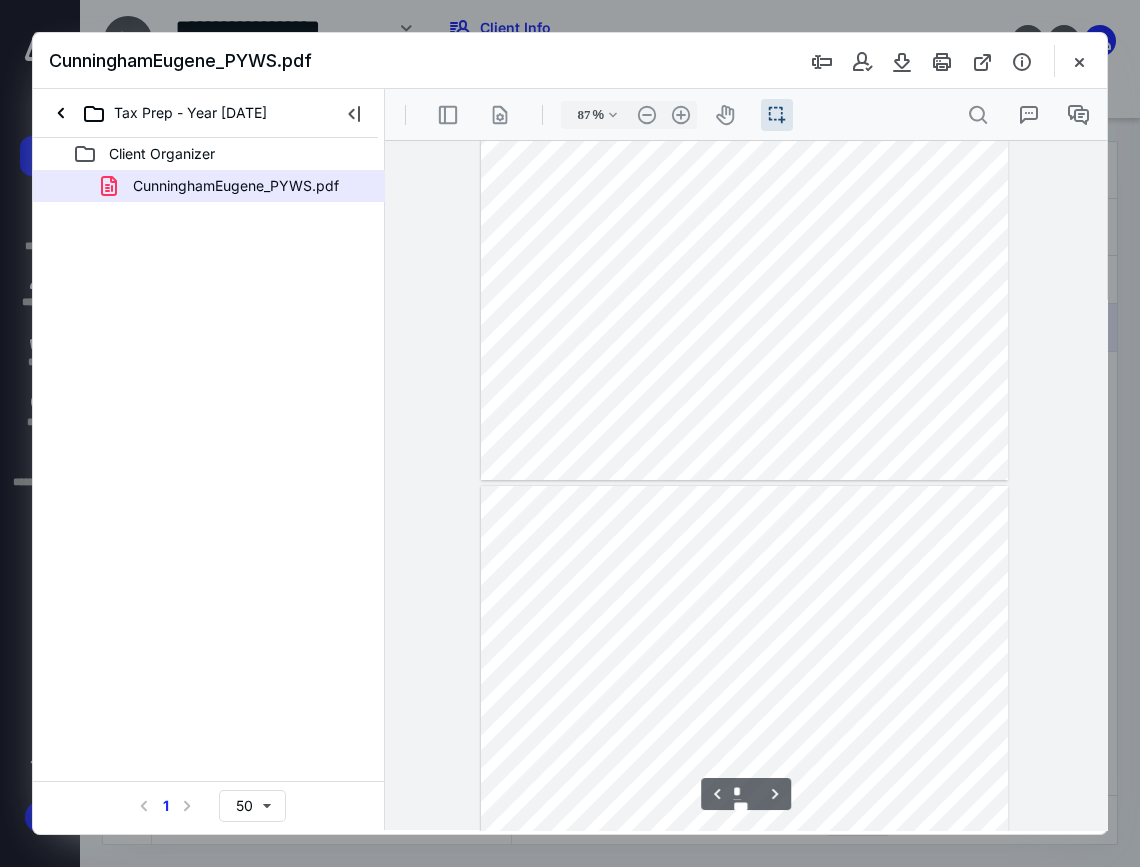 scroll, scrollTop: 2692, scrollLeft: 0, axis: vertical 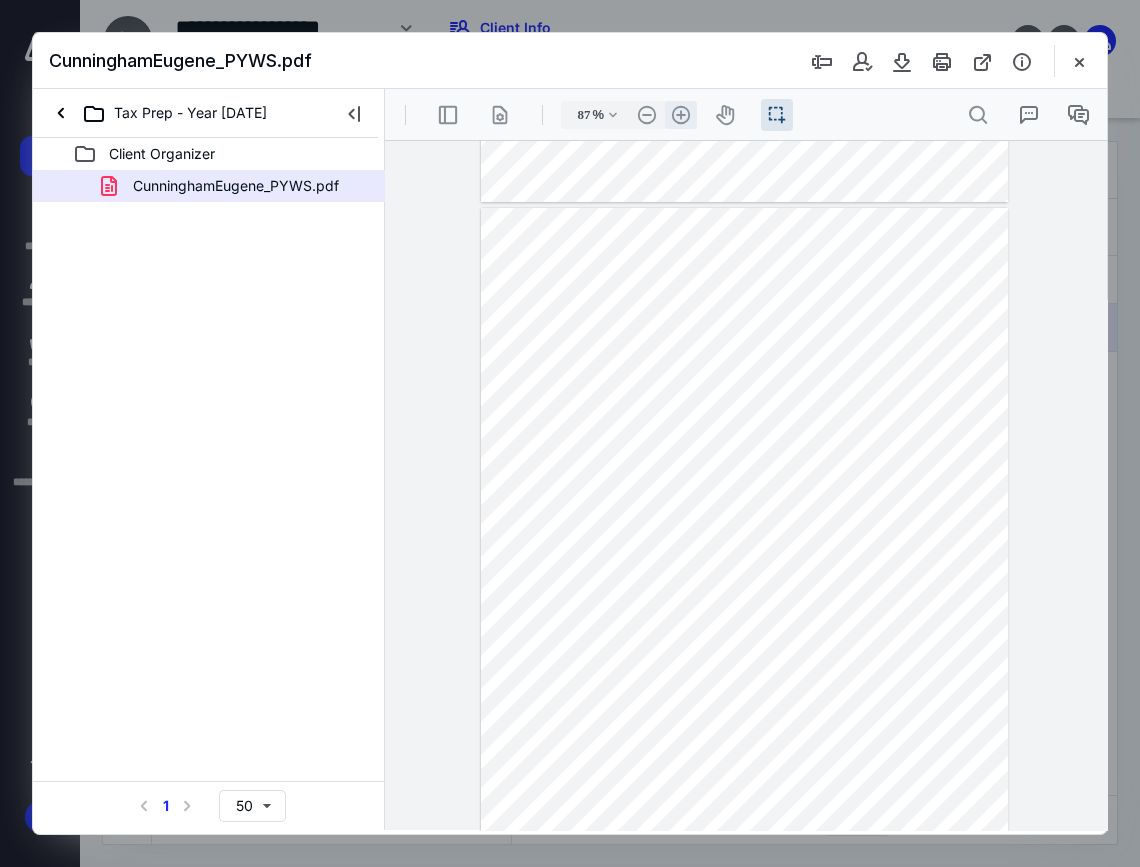 click on ".cls-1{fill:#abb0c4;} icon - header - zoom - in - line" at bounding box center [681, 115] 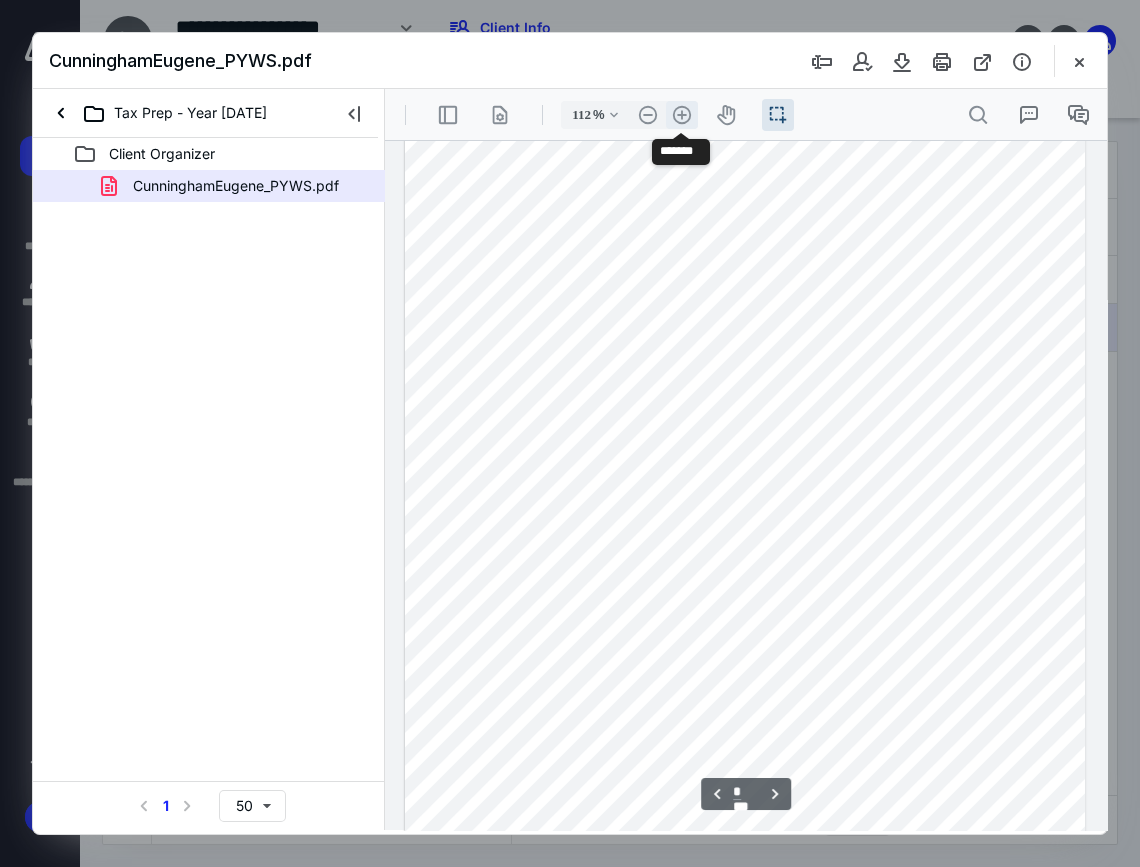 scroll, scrollTop: 3565, scrollLeft: 0, axis: vertical 